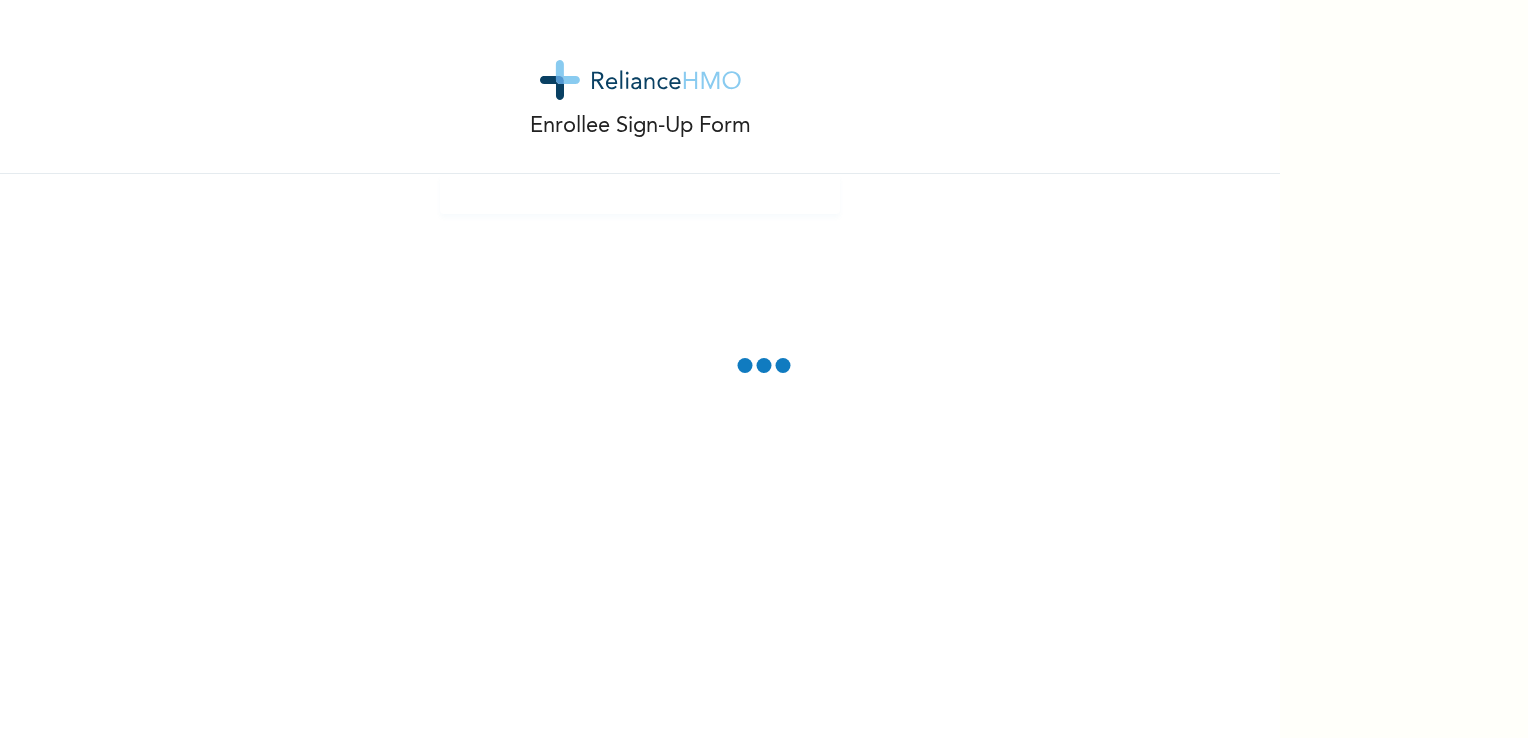 scroll, scrollTop: 0, scrollLeft: 0, axis: both 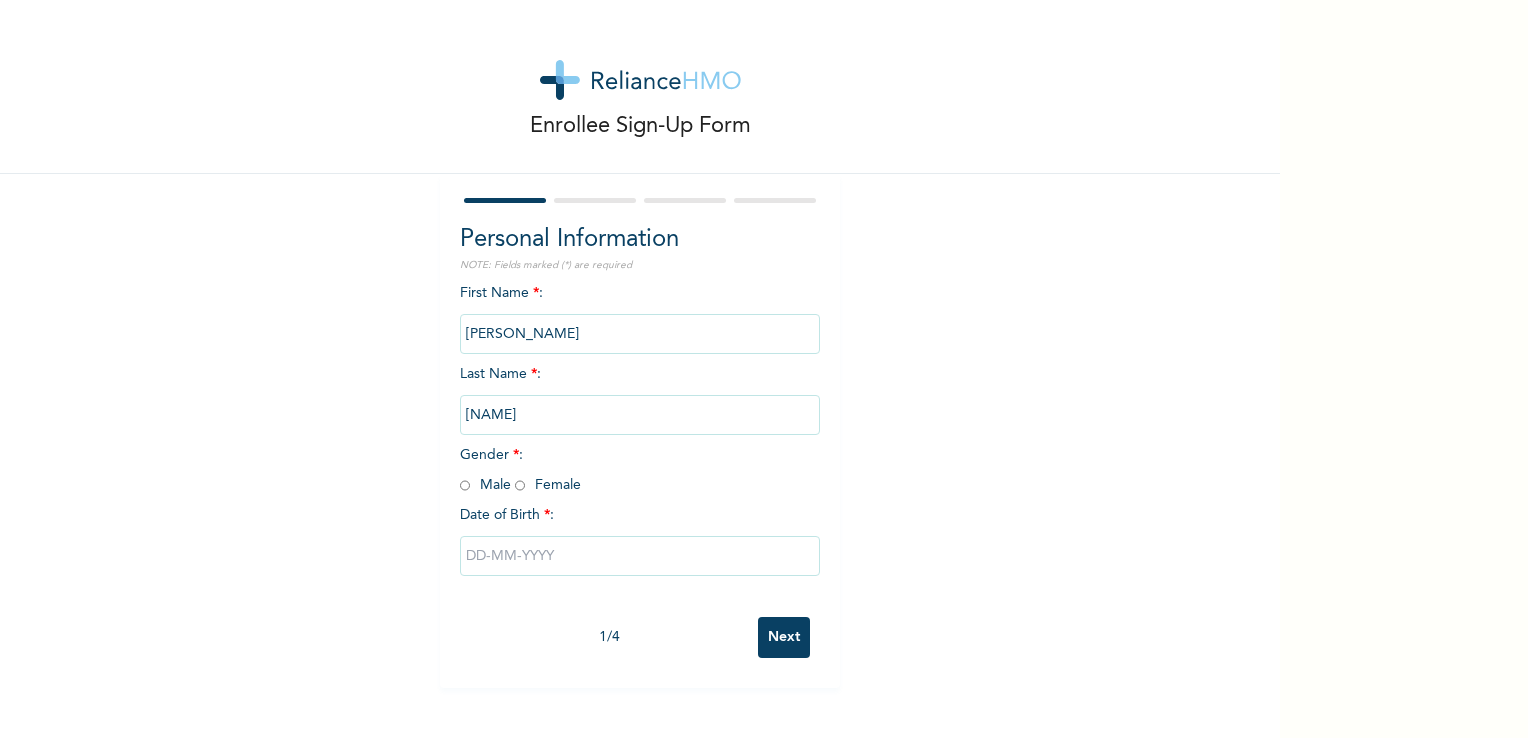 click at bounding box center [465, 485] 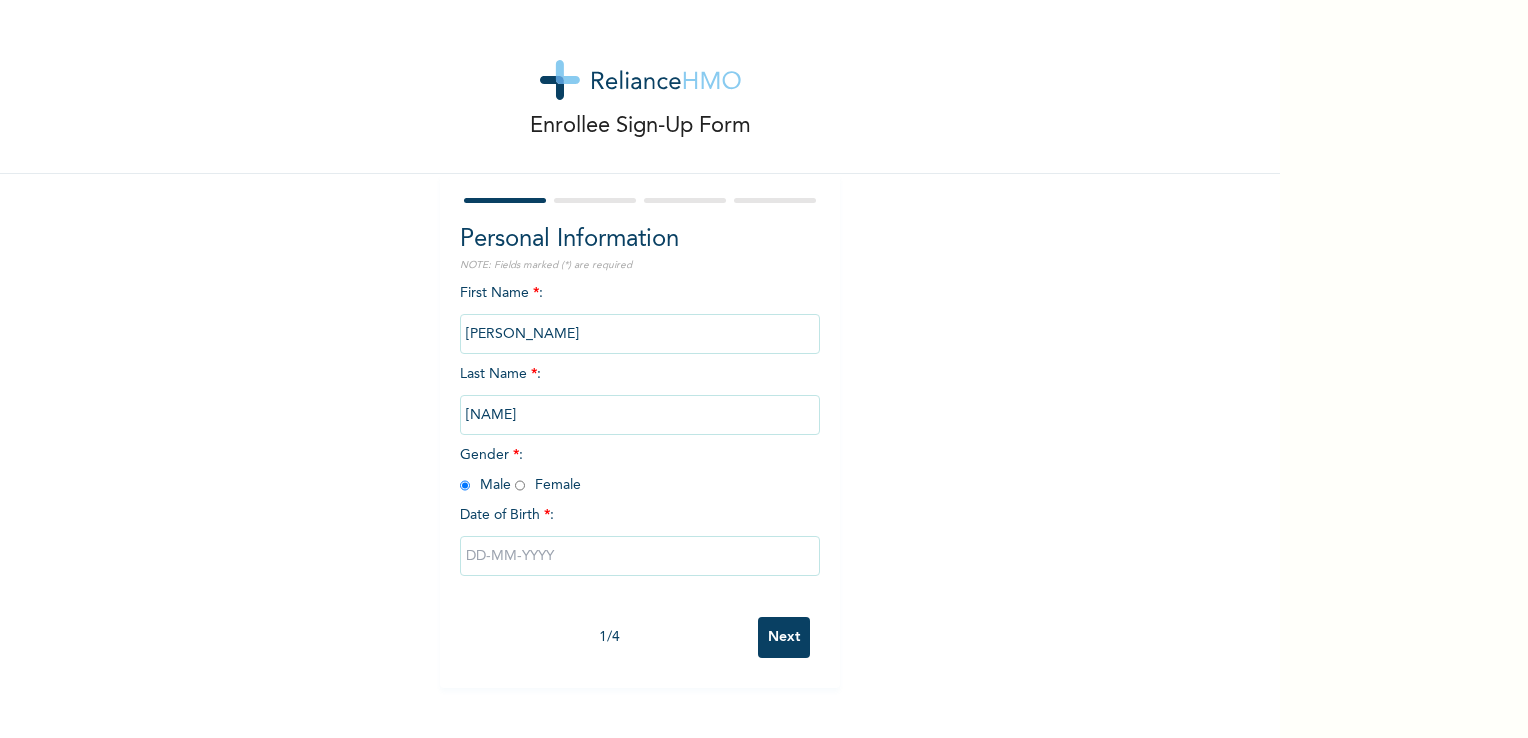 radio on "true" 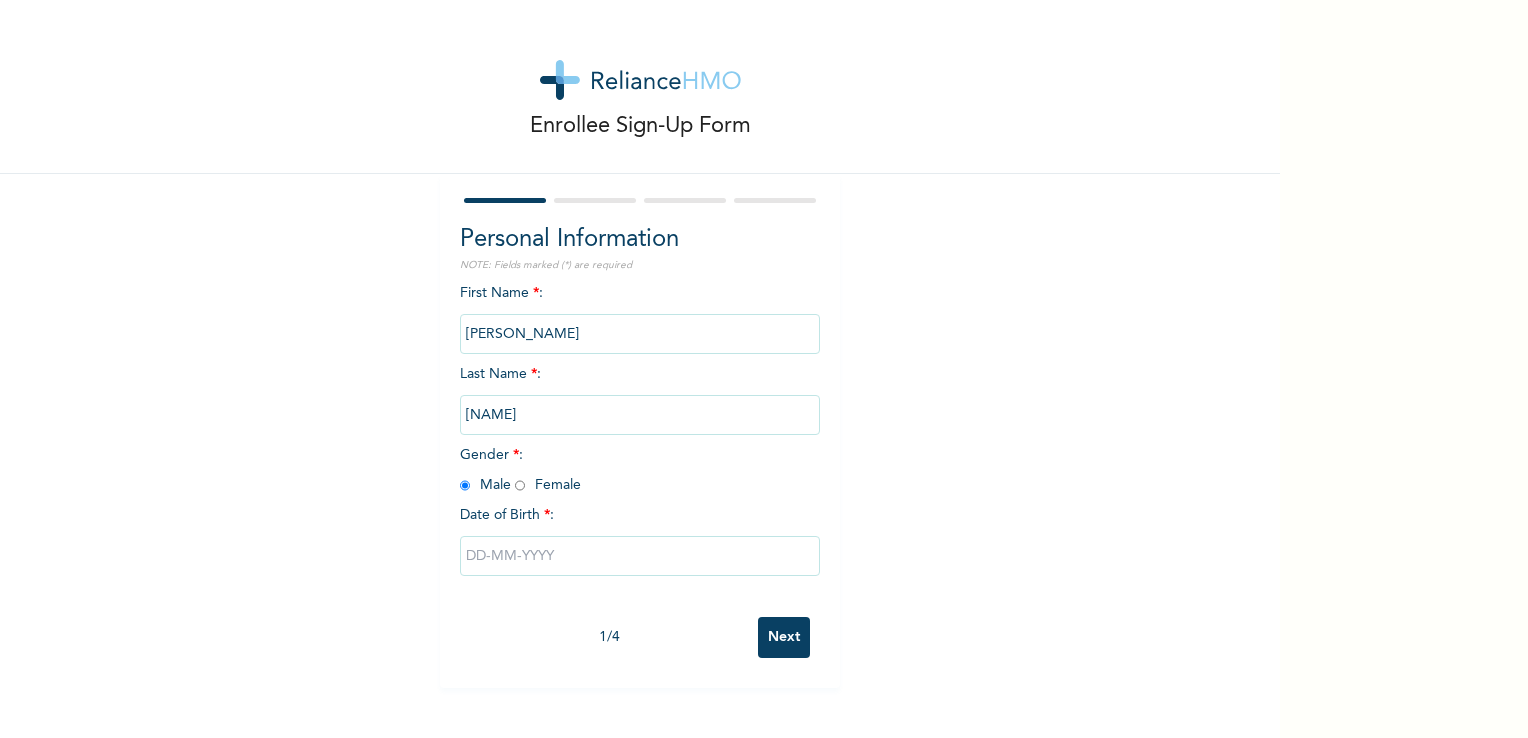 click at bounding box center [640, 556] 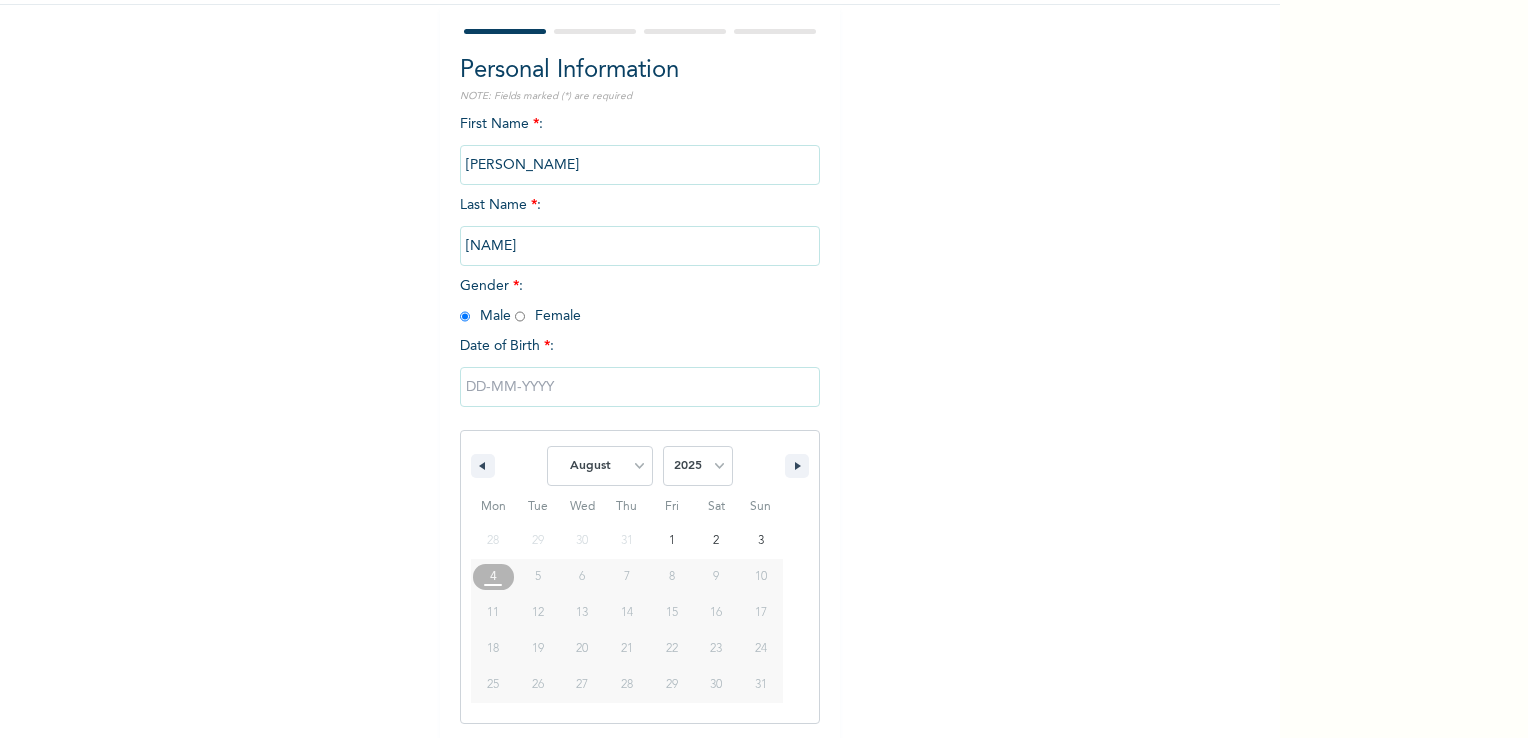 scroll, scrollTop: 170, scrollLeft: 0, axis: vertical 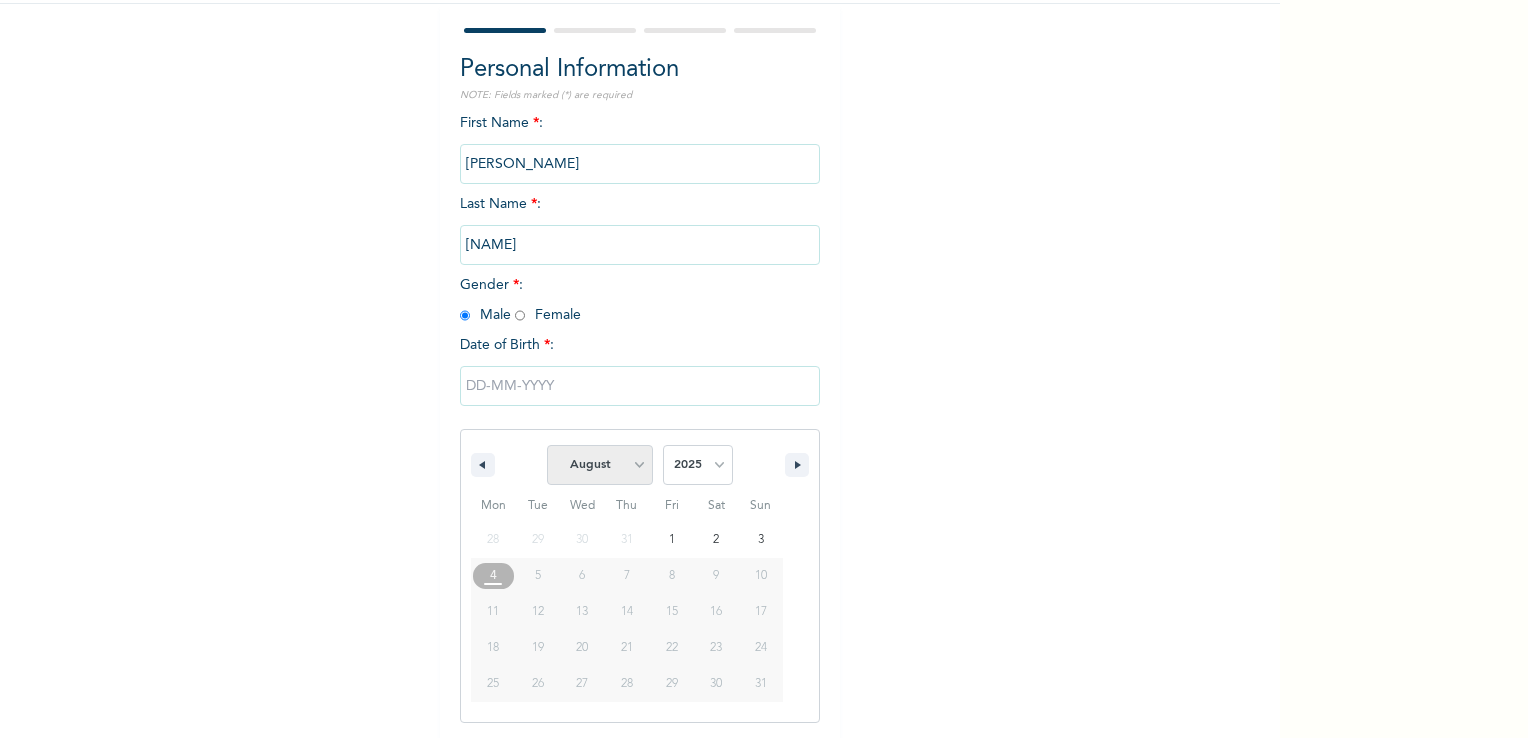 click on "January February March April May June July August September October November December" at bounding box center [600, 465] 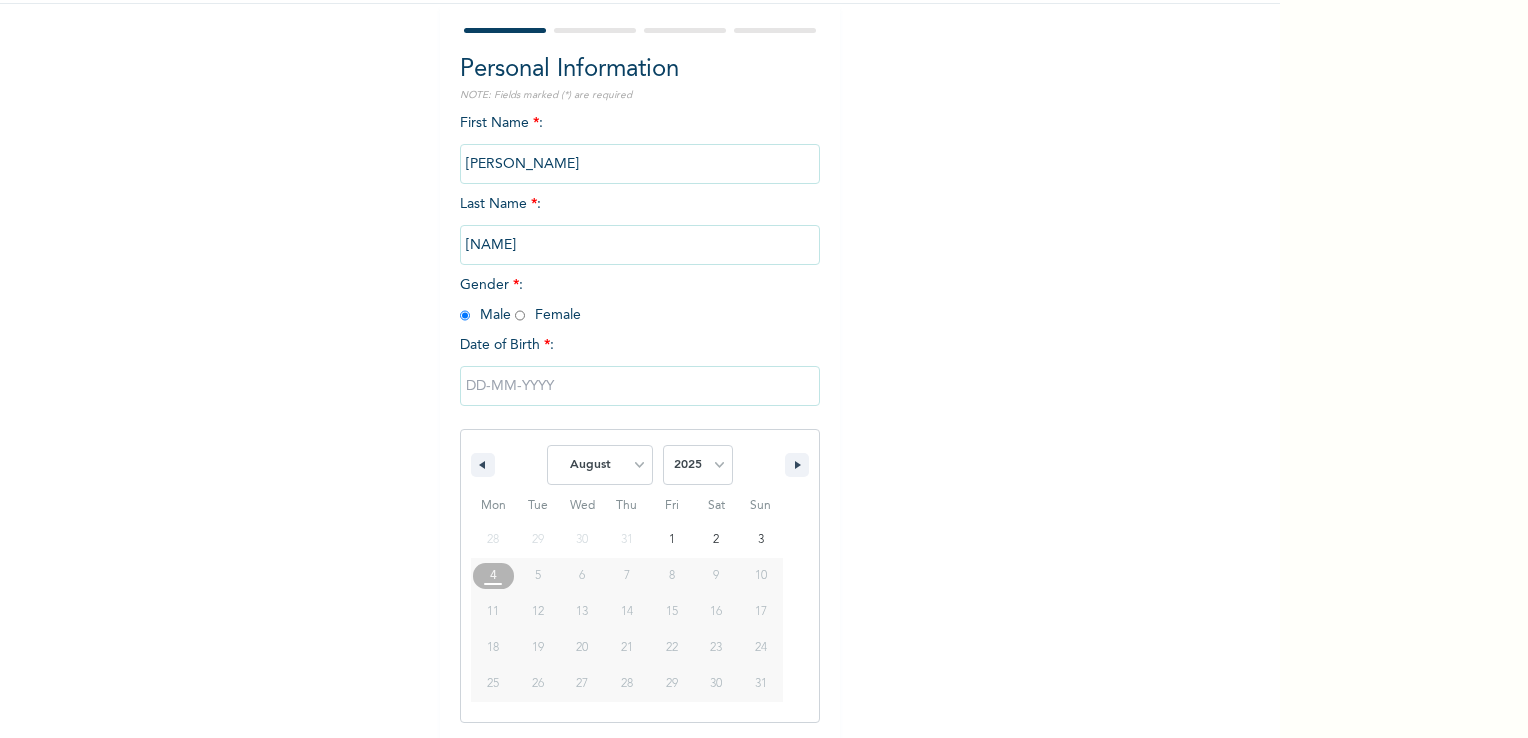 select on "4" 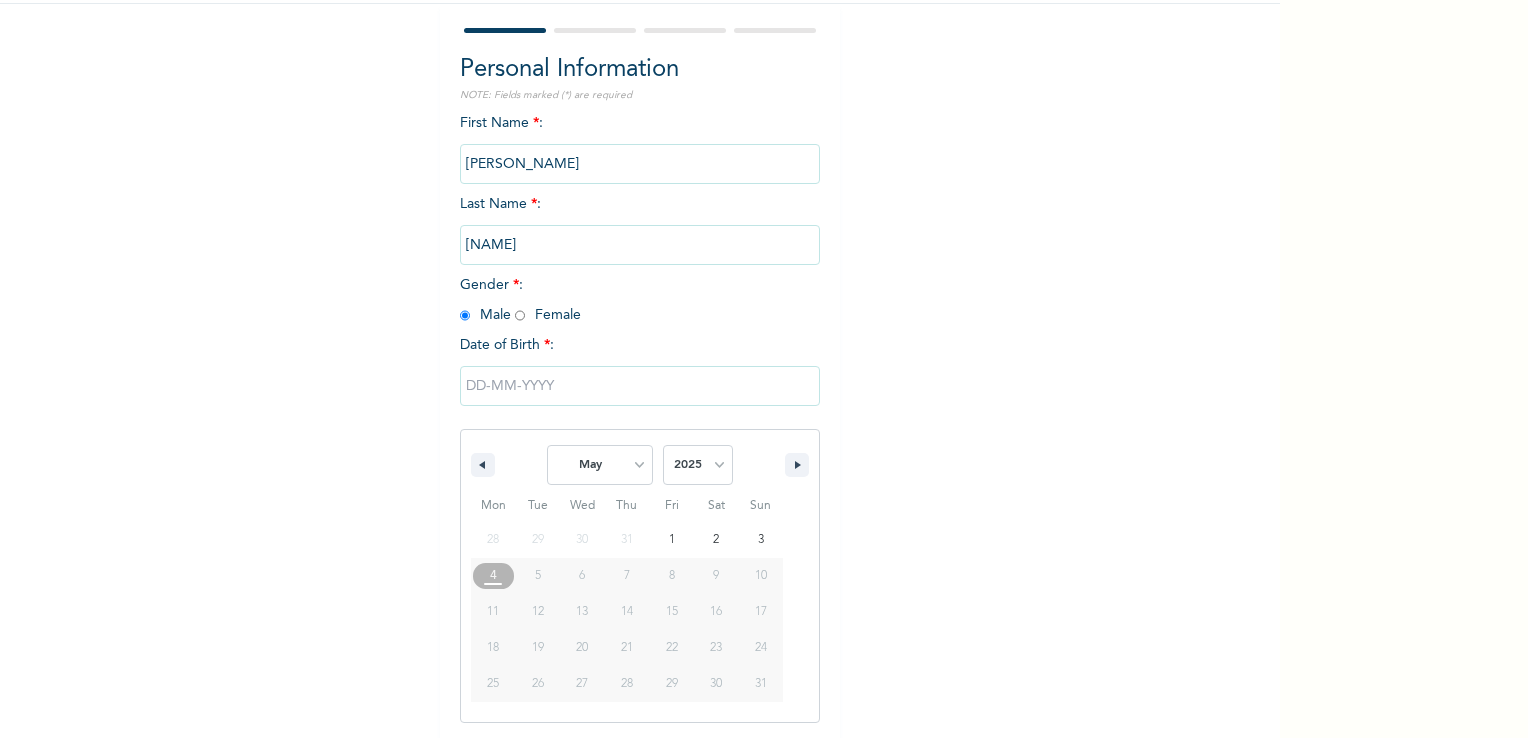 click on "January February March April May June July August September October November December" at bounding box center (600, 465) 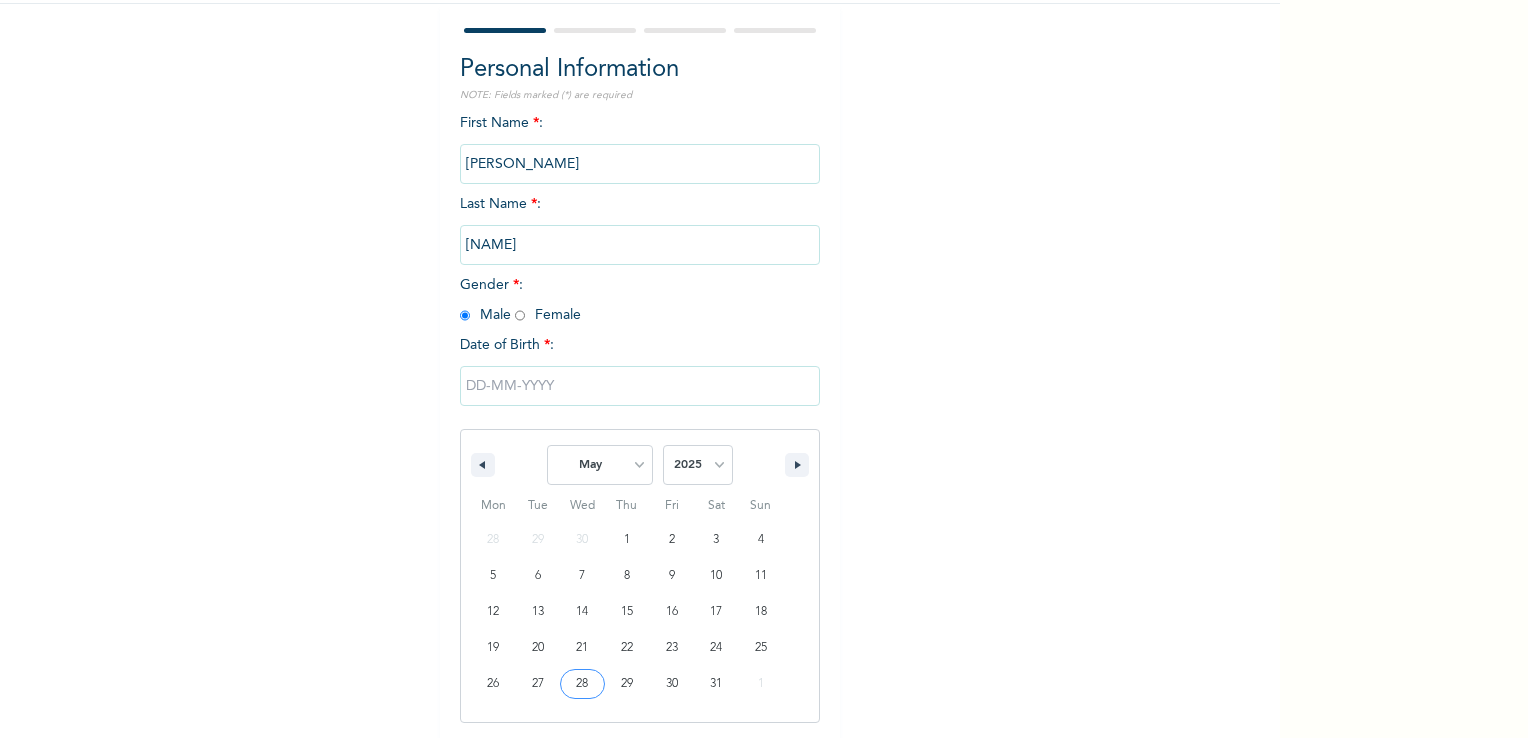 type on "[DATE]" 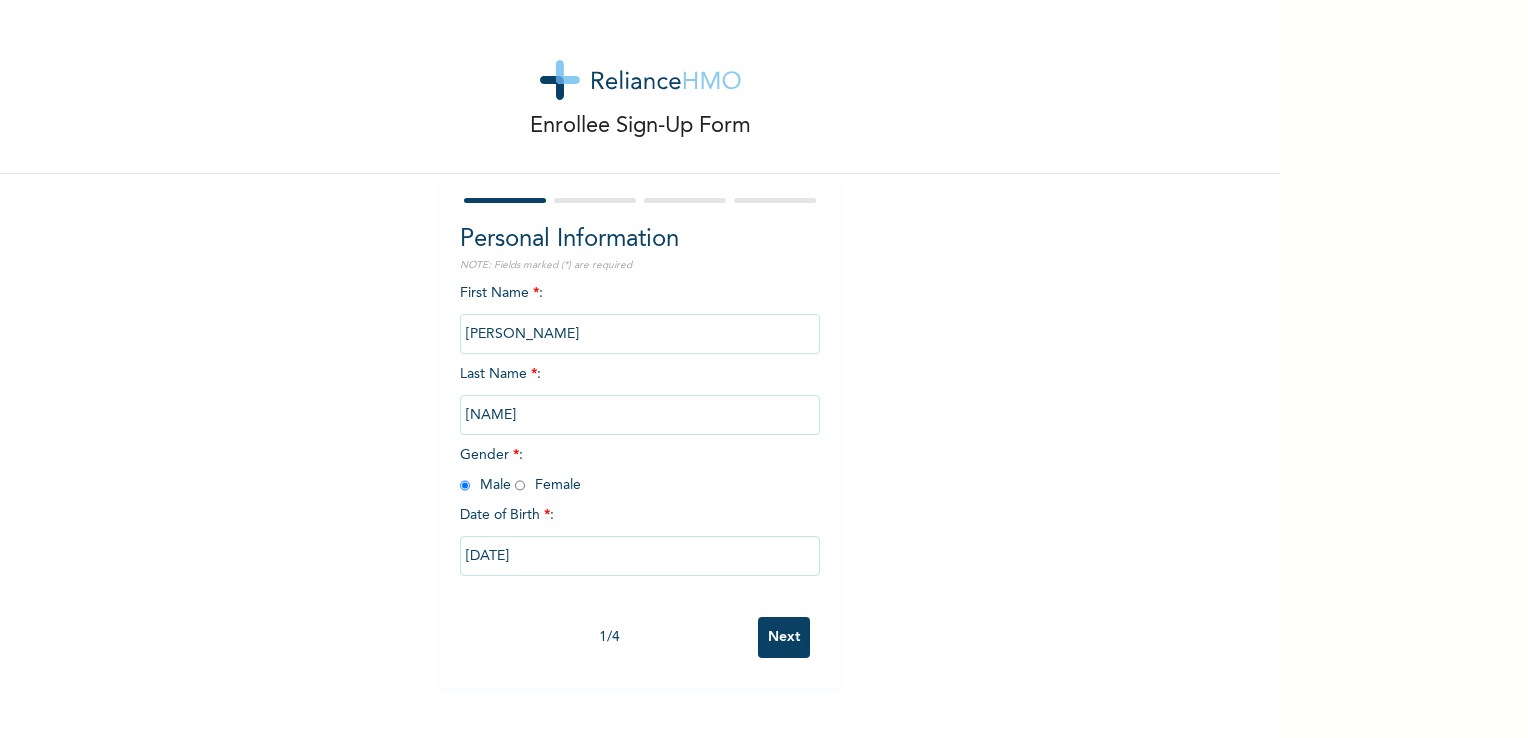 scroll, scrollTop: 0, scrollLeft: 0, axis: both 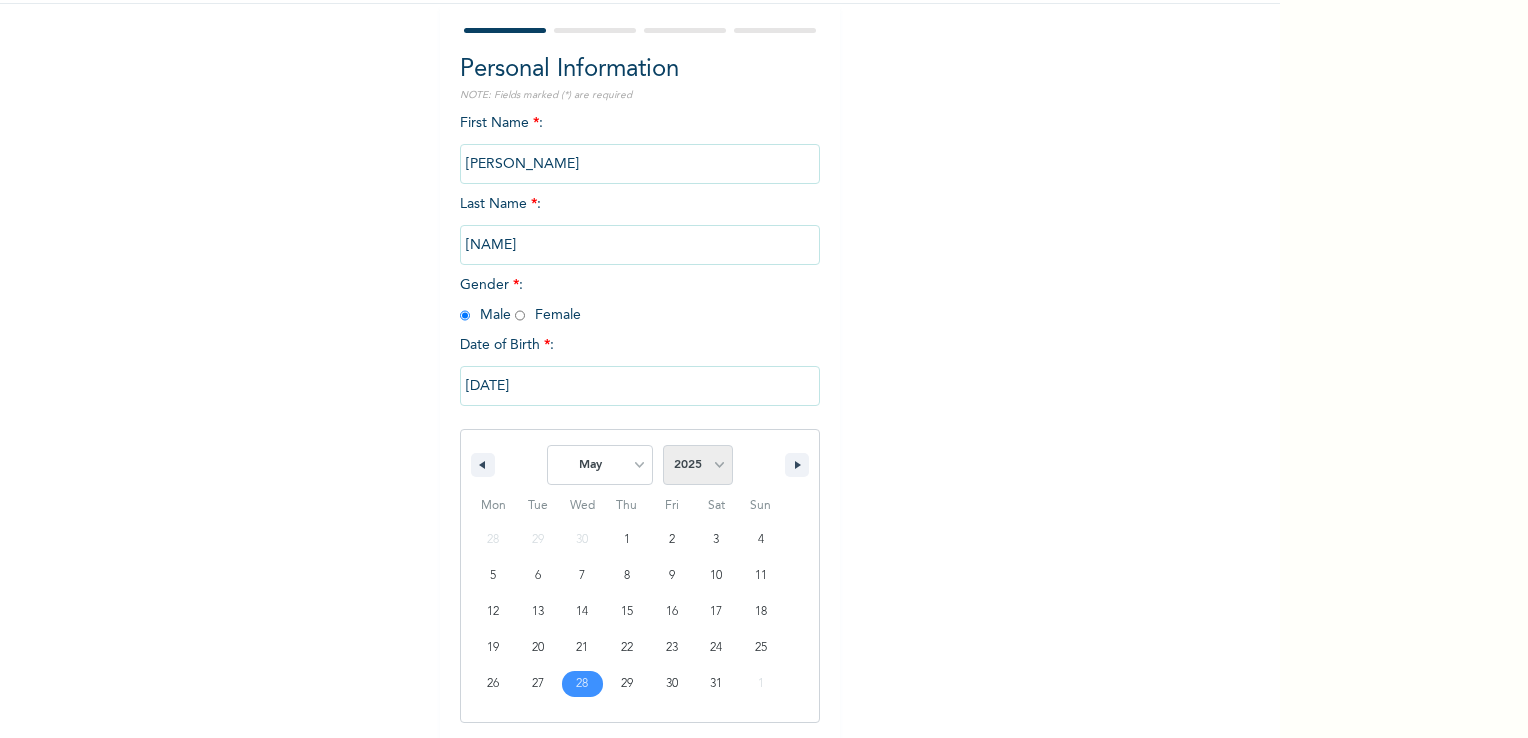 click on "2025 2024 2023 2022 2021 2020 2019 2018 2017 2016 2015 2014 2013 2012 2011 2010 2009 2008 2007 2006 2005 2004 2003 2002 2001 2000 1999 1998 1997 1996 1995 1994 1993 1992 1991 1990 1989 1988 1987 1986 1985 1984 1983 1982 1981 1980 1979 1978 1977 1976 1975 1974 1973 1972 1971 1970 1969 1968 1967 1966 1965 1964 1963 1962 1961 1960" at bounding box center [698, 465] 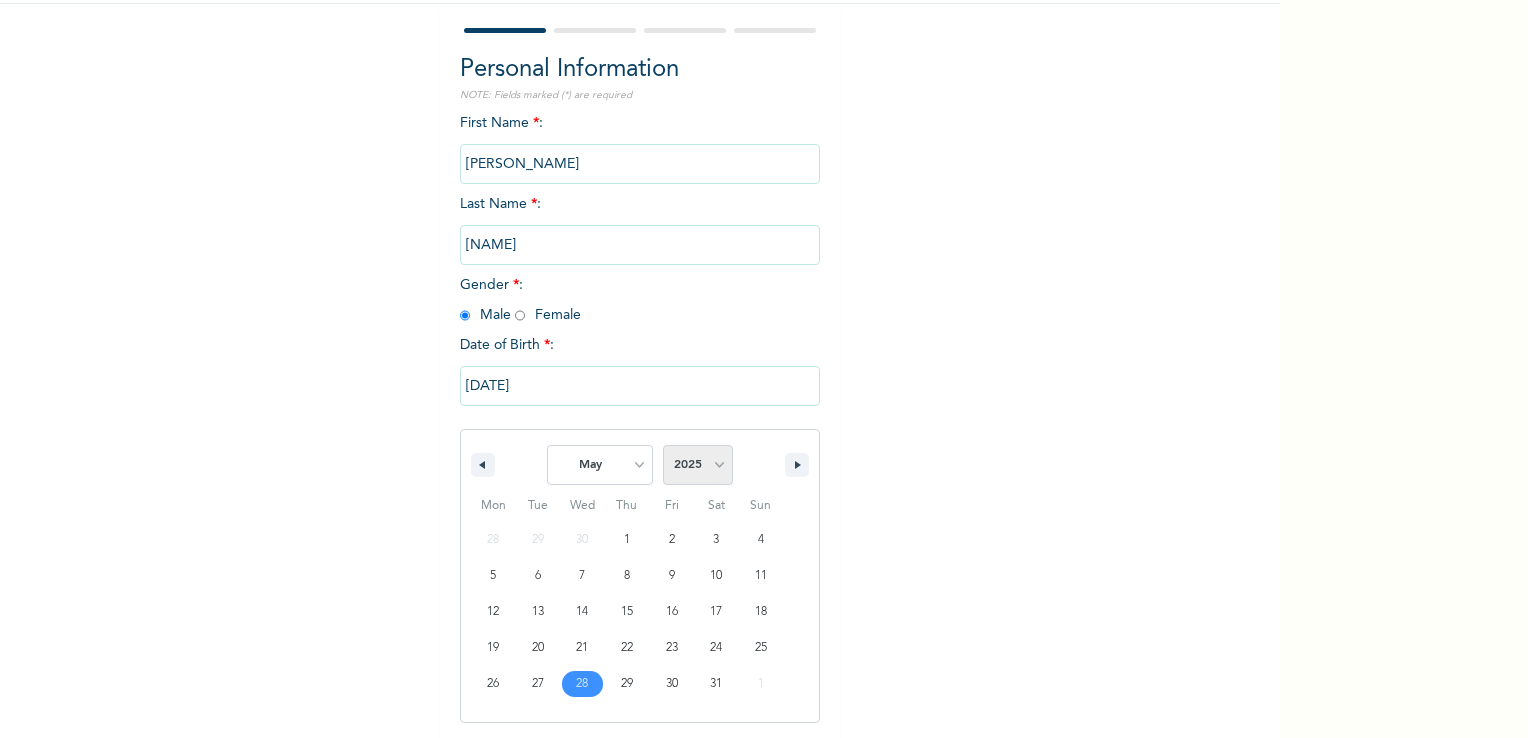 select on "1986" 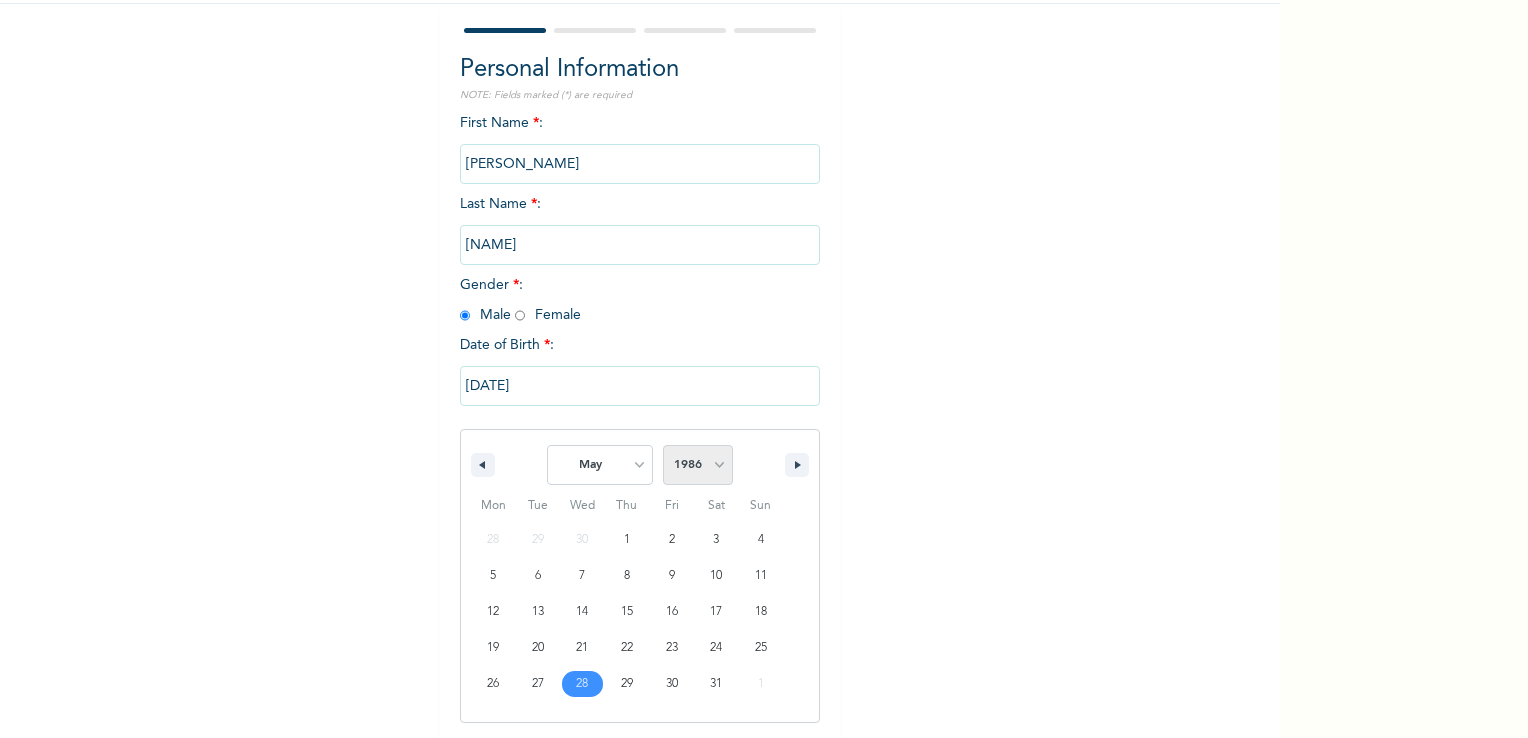 click on "2025 2024 2023 2022 2021 2020 2019 2018 2017 2016 2015 2014 2013 2012 2011 2010 2009 2008 2007 2006 2005 2004 2003 2002 2001 2000 1999 1998 1997 1996 1995 1994 1993 1992 1991 1990 1989 1988 1987 1986 1985 1984 1983 1982 1981 1980 1979 1978 1977 1976 1975 1974 1973 1972 1971 1970 1969 1968 1967 1966 1965 1964 1963 1962 1961 1960" at bounding box center [698, 465] 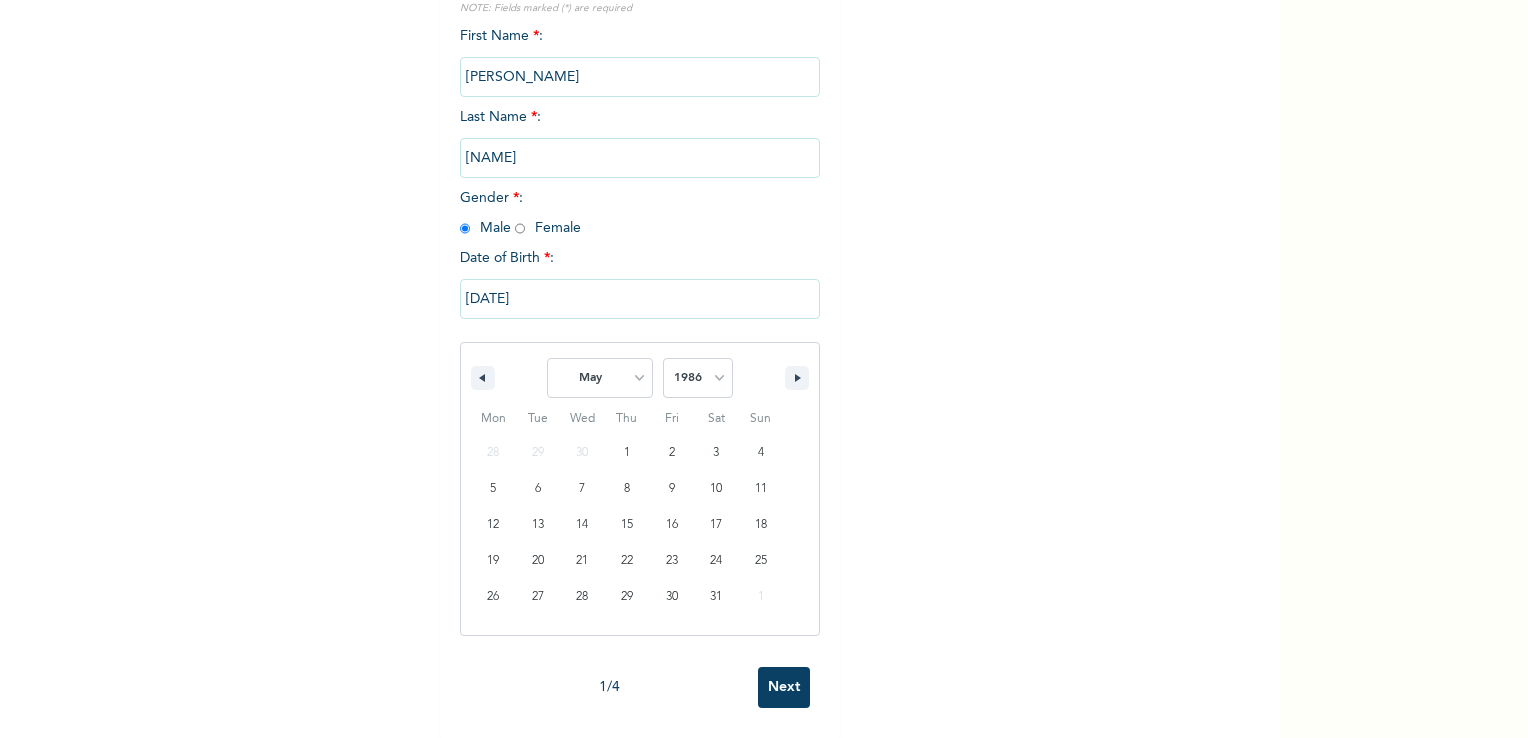 scroll, scrollTop: 272, scrollLeft: 0, axis: vertical 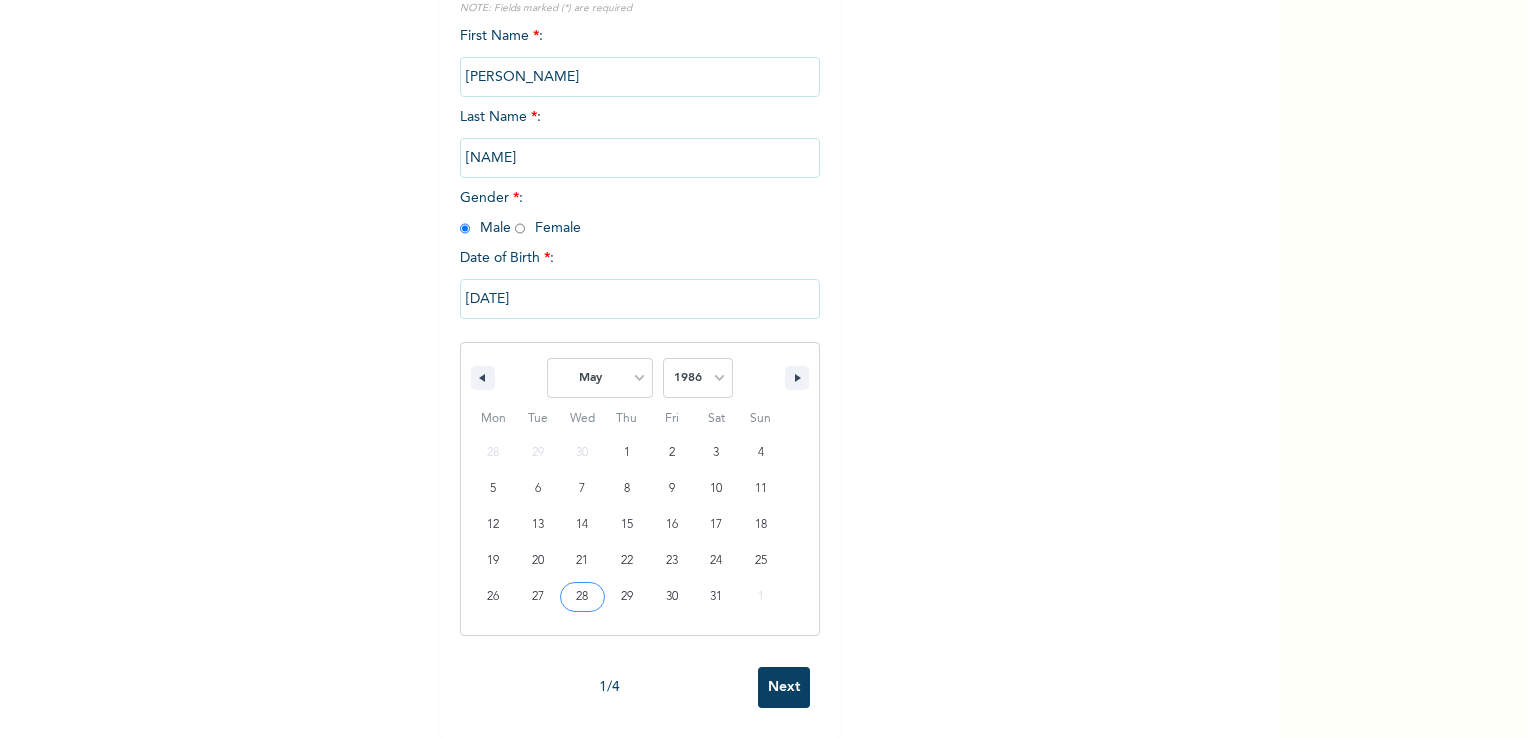 type on "[DATE]" 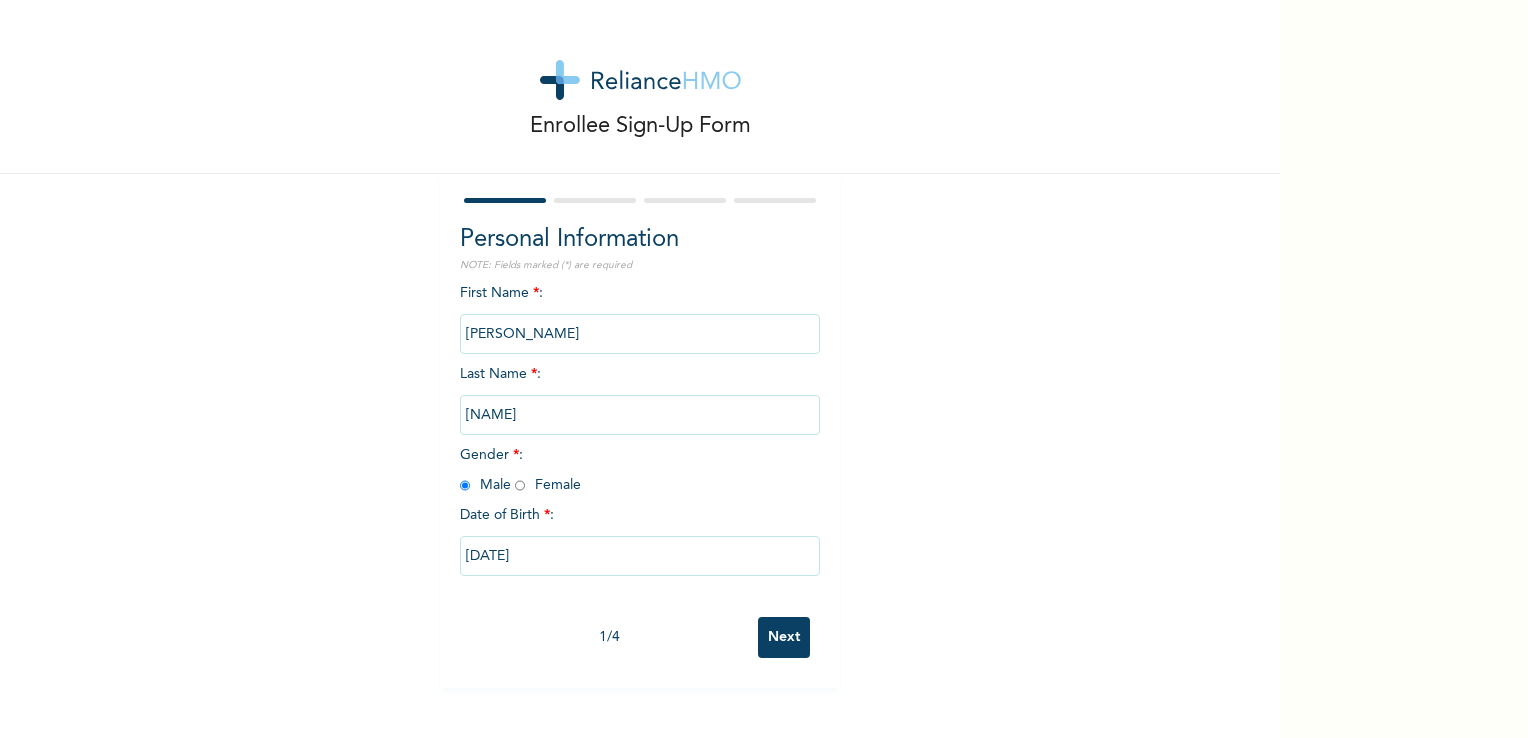 click on "Next" at bounding box center [784, 637] 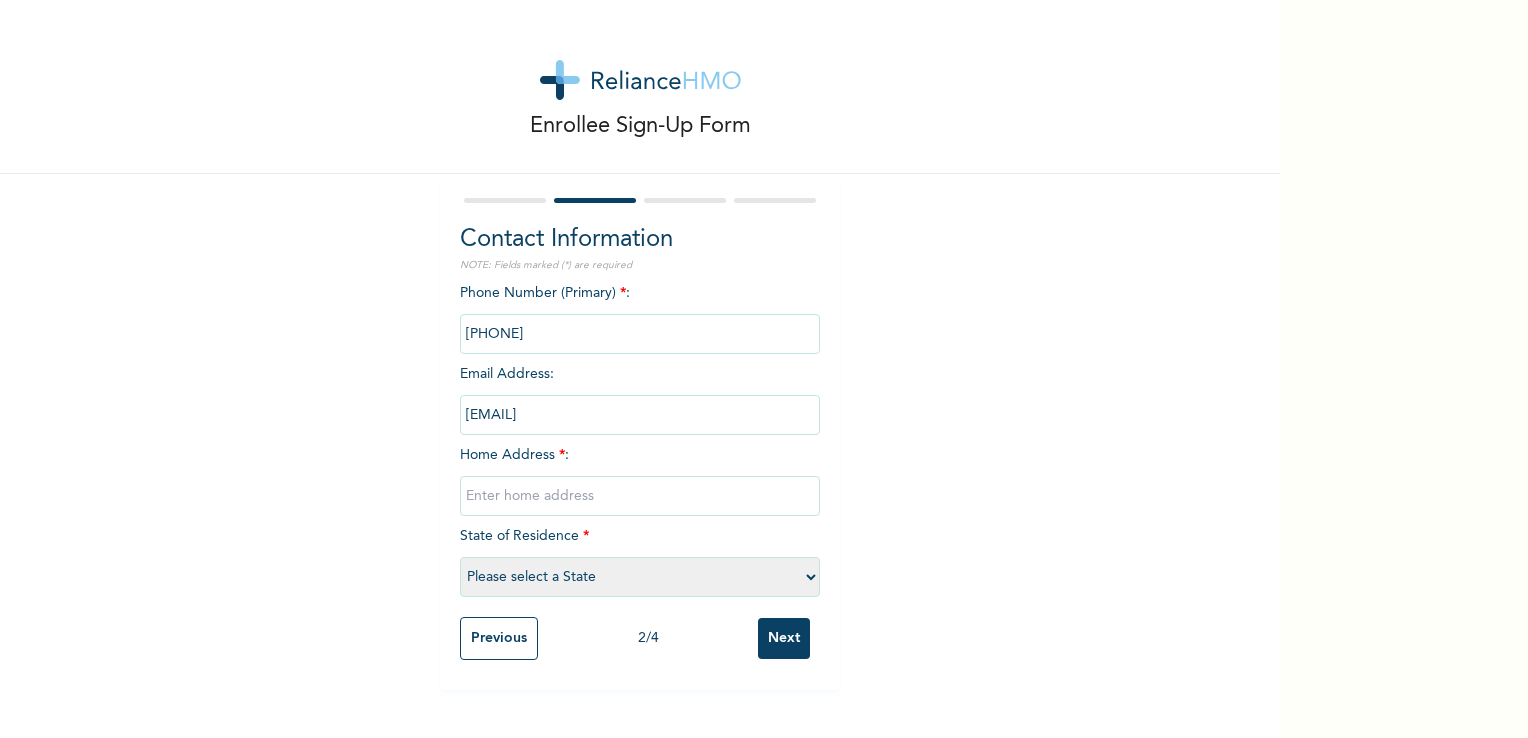 drag, startPoint x: 648, startPoint y: 422, endPoint x: 353, endPoint y: 418, distance: 295.02713 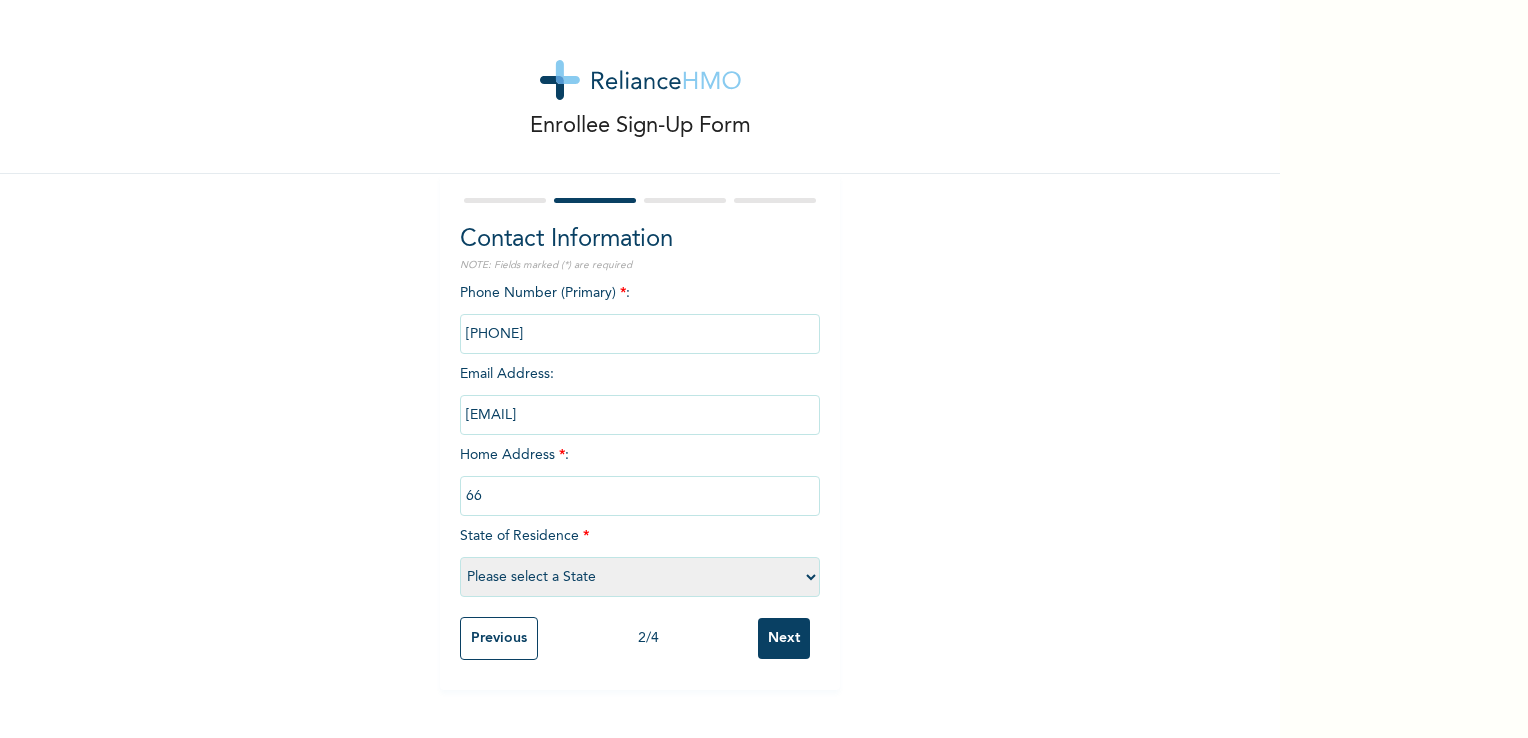click on "66" at bounding box center (640, 496) 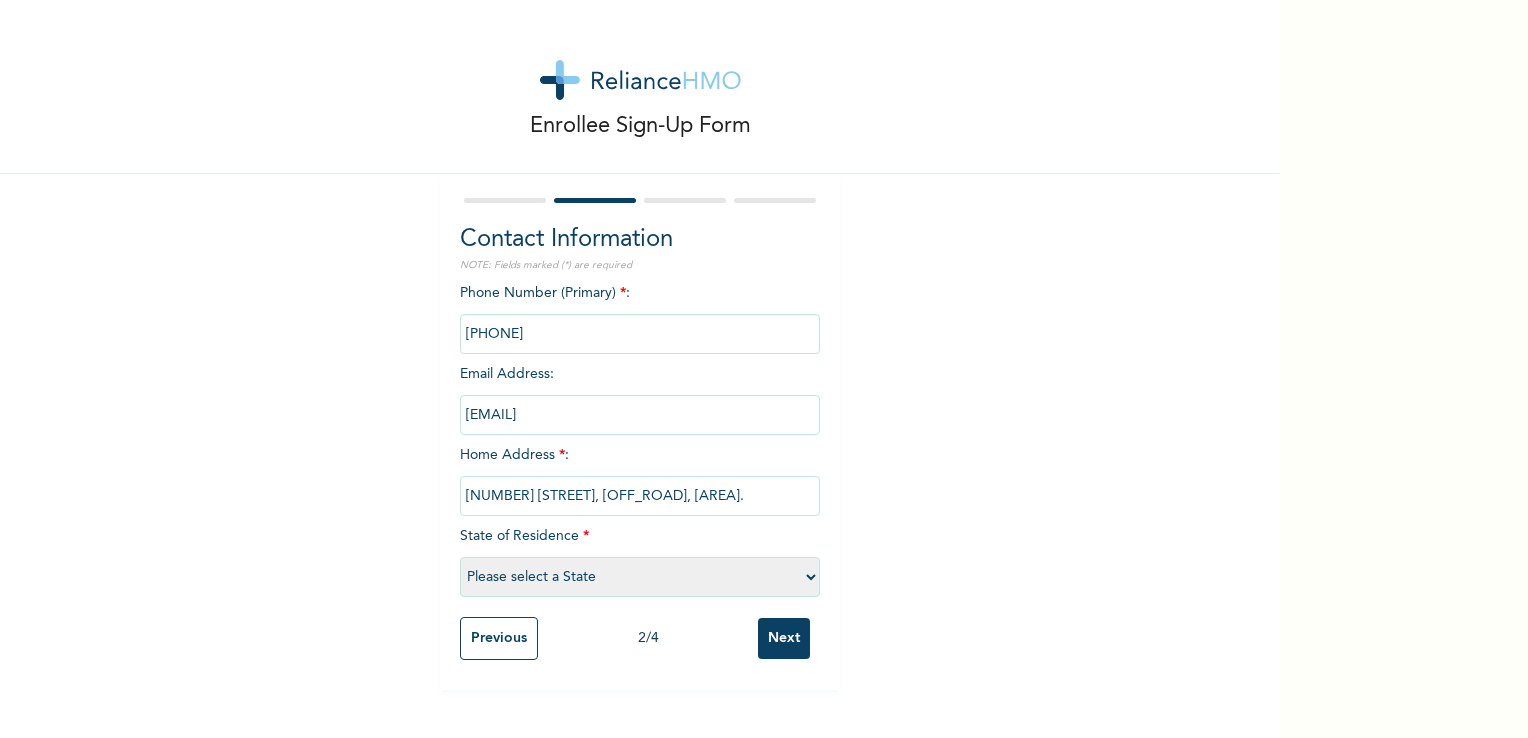 type on "[NUMBER] [STREET], [OFF_ROAD], [AREA]." 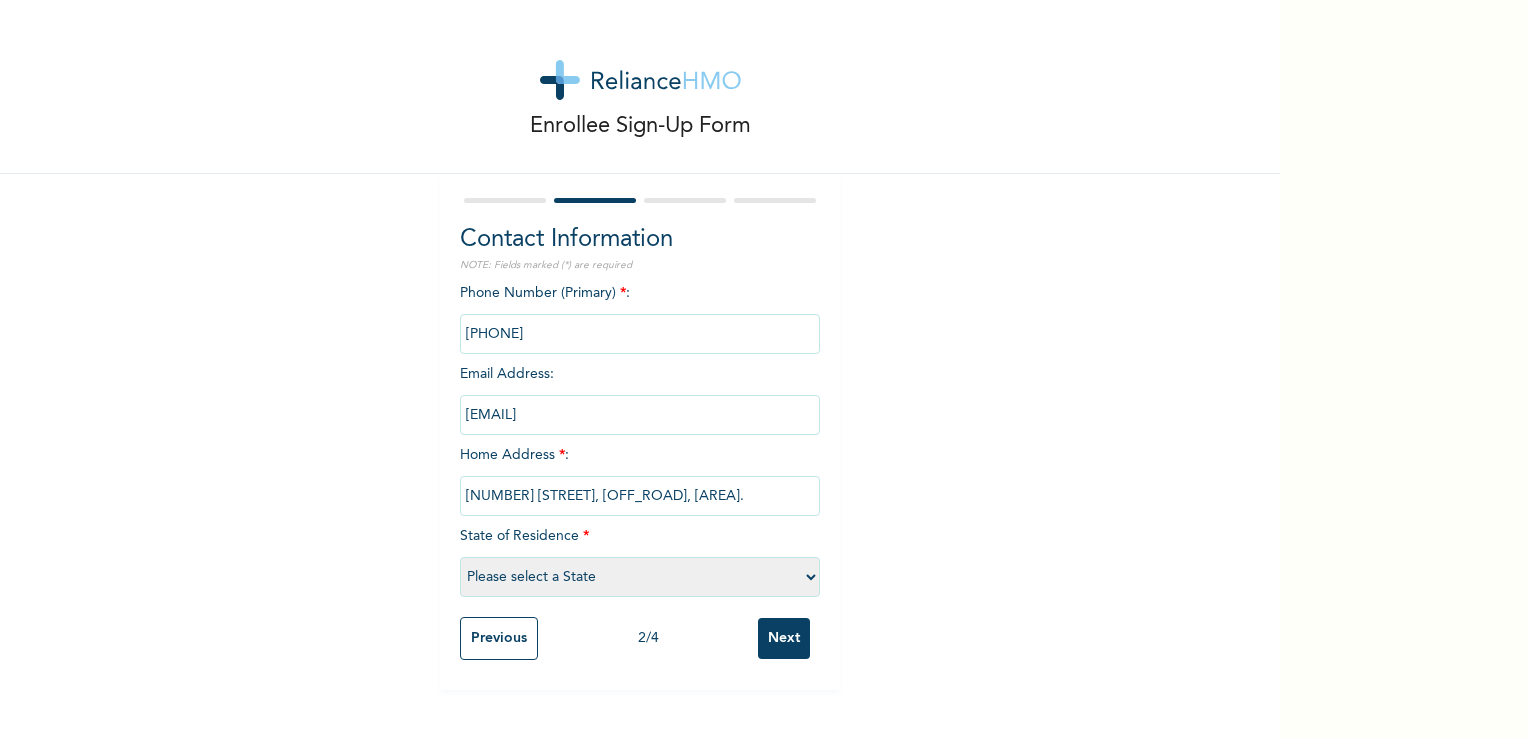 click on "Please select a State Abia Abuja (FCT) Adamawa Akwa Ibom Anambra Bauchi Bayelsa Benue Borno Cross River Delta Ebonyi Edo Ekiti Enugu Gombe Imo Jigawa Kaduna Kano Katsina Kebbi Kogi Kwara Lagos Nasarawa Niger Ogun Ondo Osun Oyo Plateau Rivers Sokoto Taraba Yobe Zamfara" at bounding box center [640, 577] 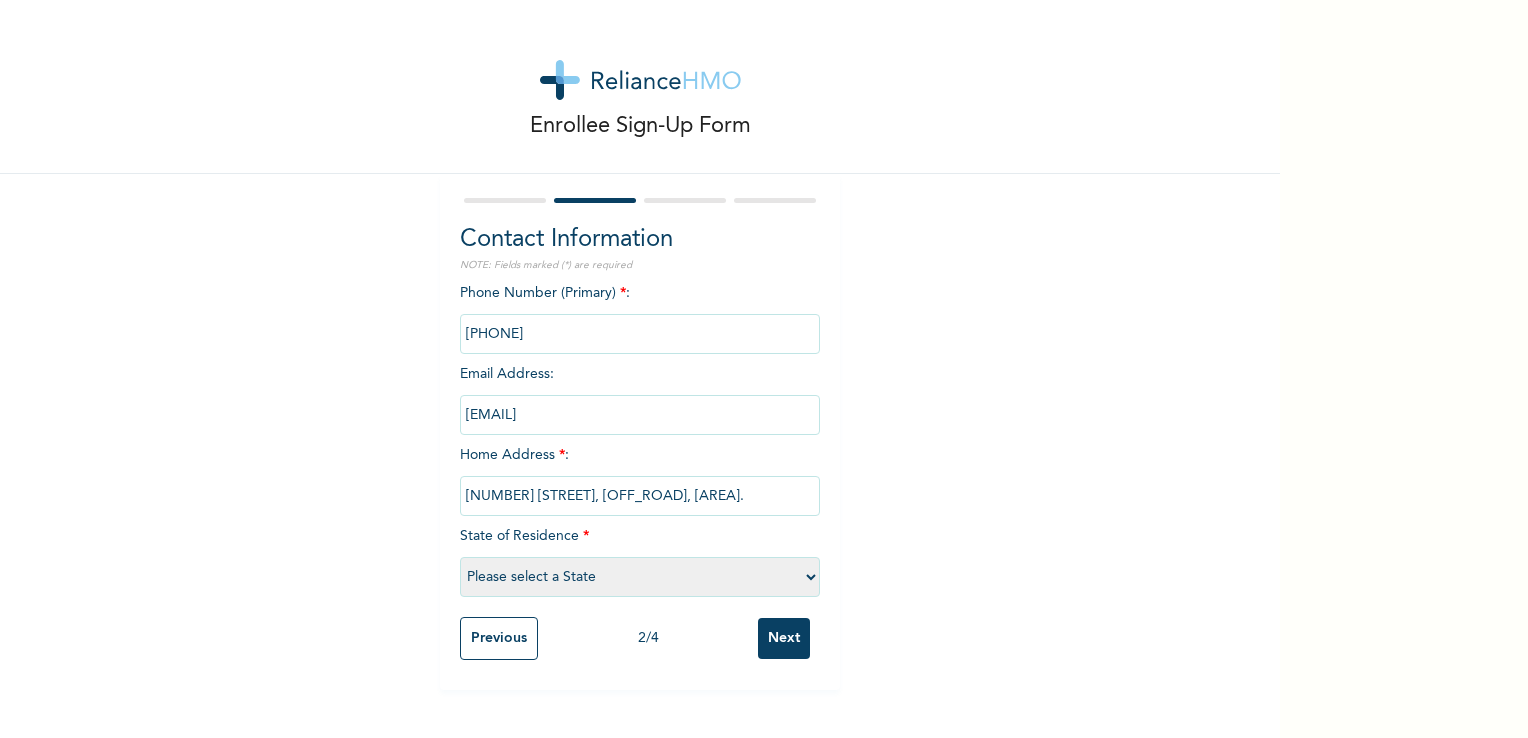 select on "25" 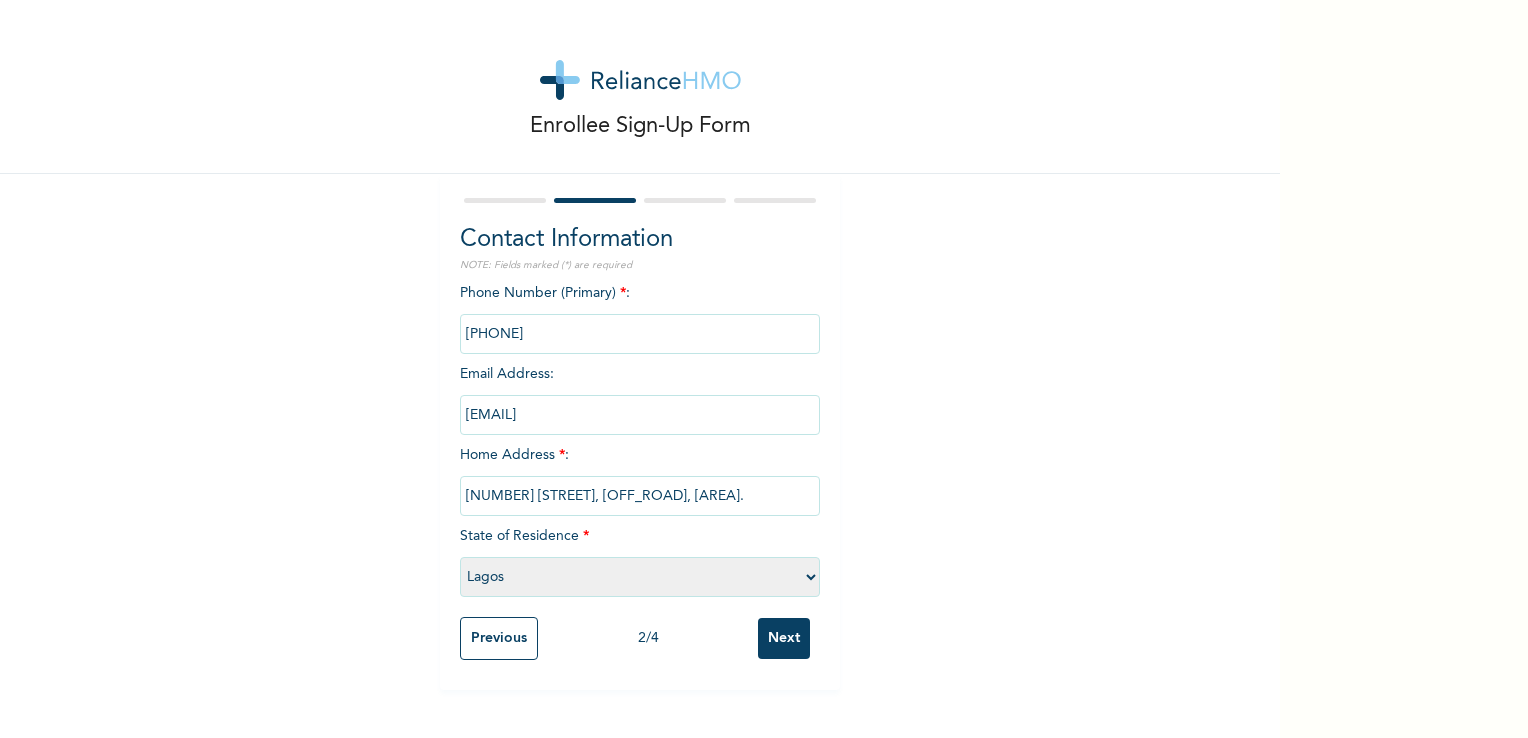click on "Please select a State Abia Abuja (FCT) Adamawa Akwa Ibom Anambra Bauchi Bayelsa Benue Borno Cross River Delta Ebonyi Edo Ekiti Enugu Gombe Imo Jigawa Kaduna Kano Katsina Kebbi Kogi Kwara Lagos Nasarawa Niger Ogun Ondo Osun Oyo Plateau Rivers Sokoto Taraba Yobe Zamfara" at bounding box center (640, 577) 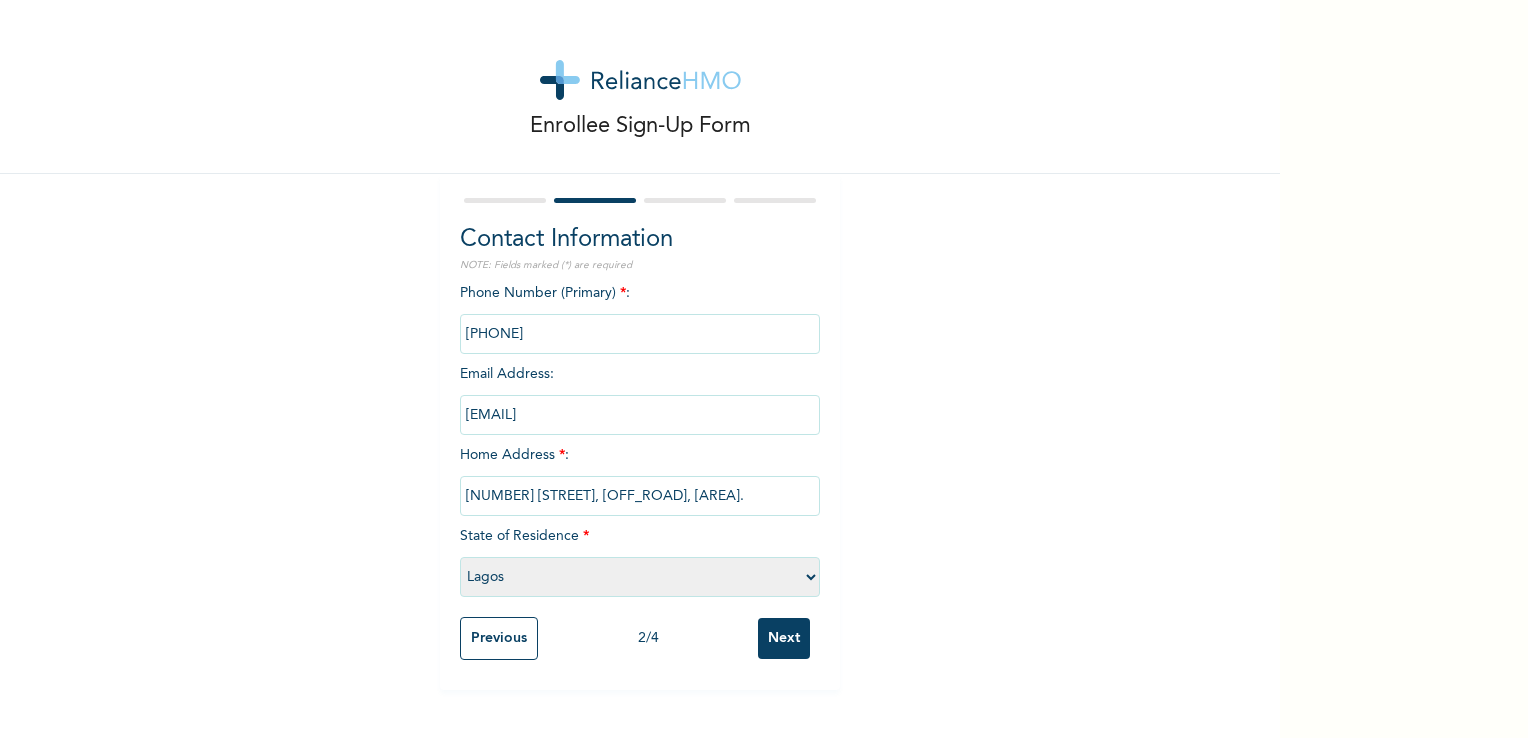 click on "[EMAIL]" at bounding box center [640, 415] 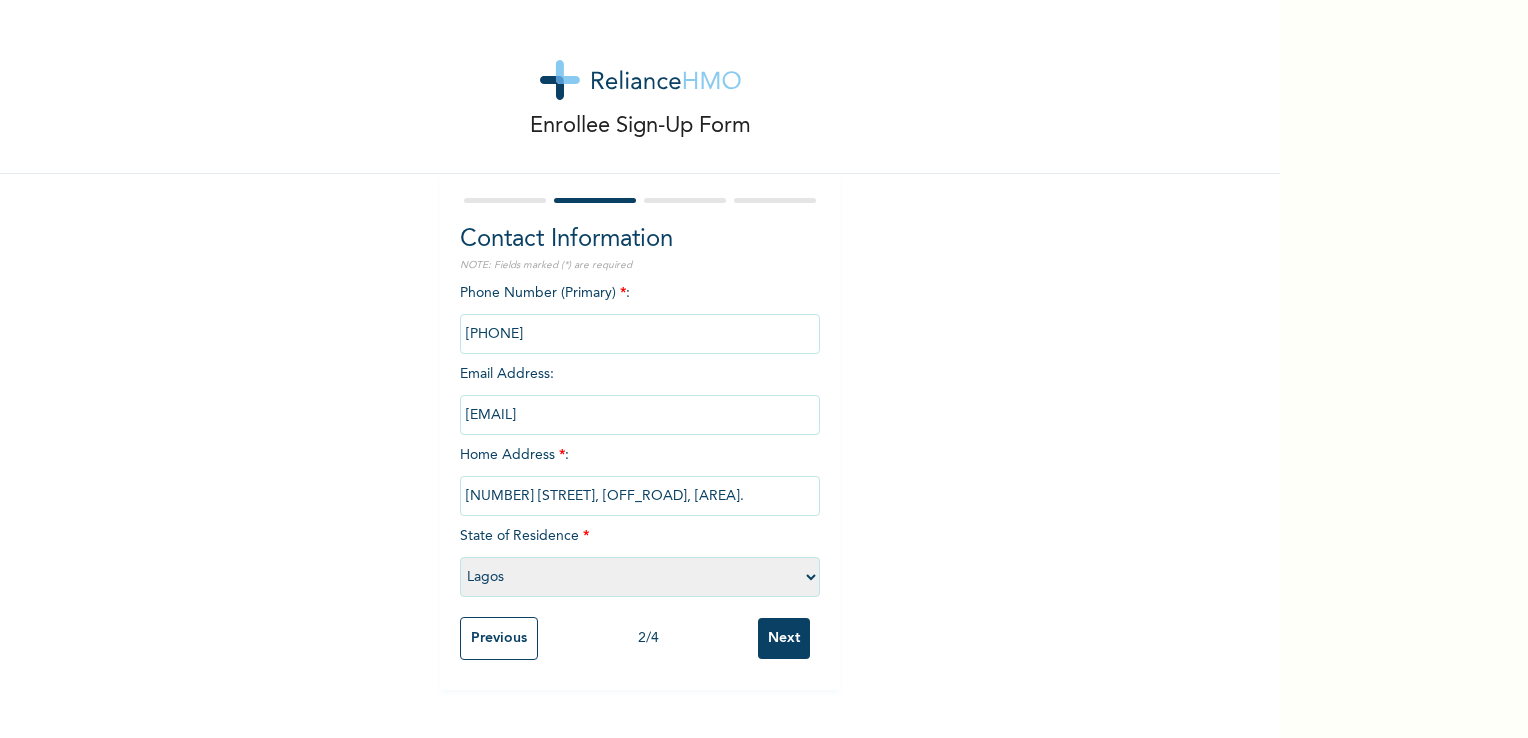 drag, startPoint x: 559, startPoint y: 418, endPoint x: 520, endPoint y: 414, distance: 39.20459 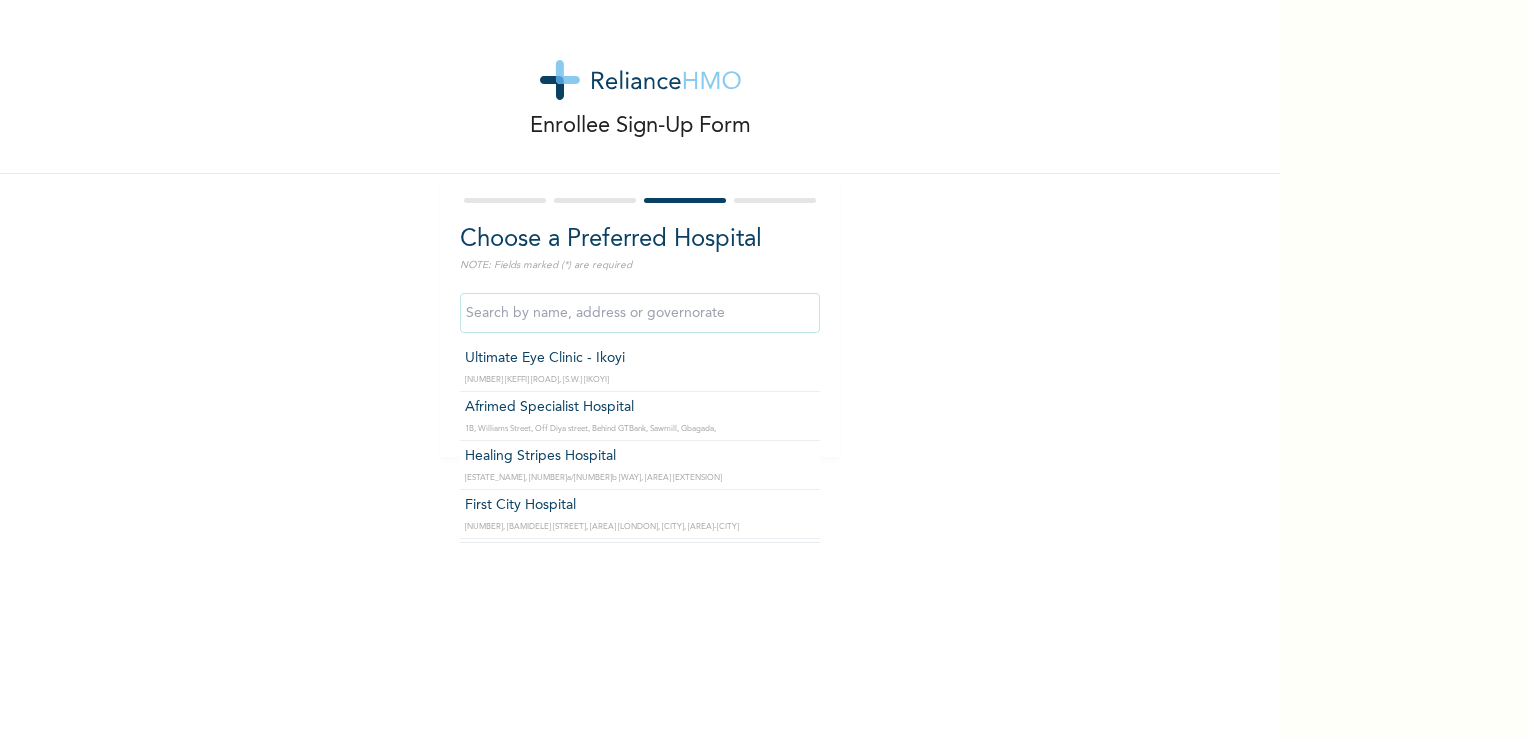 click at bounding box center (640, 313) 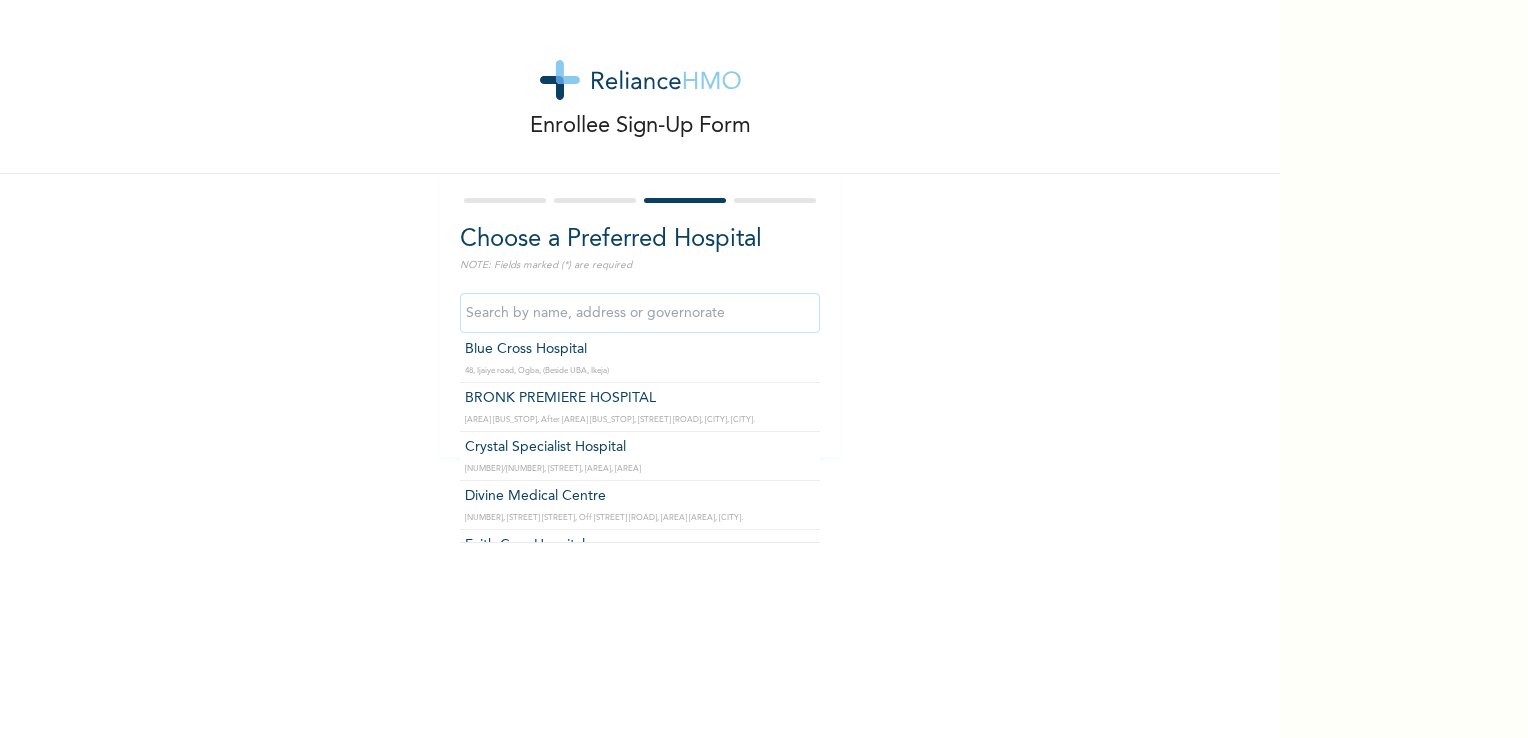 scroll, scrollTop: 736, scrollLeft: 0, axis: vertical 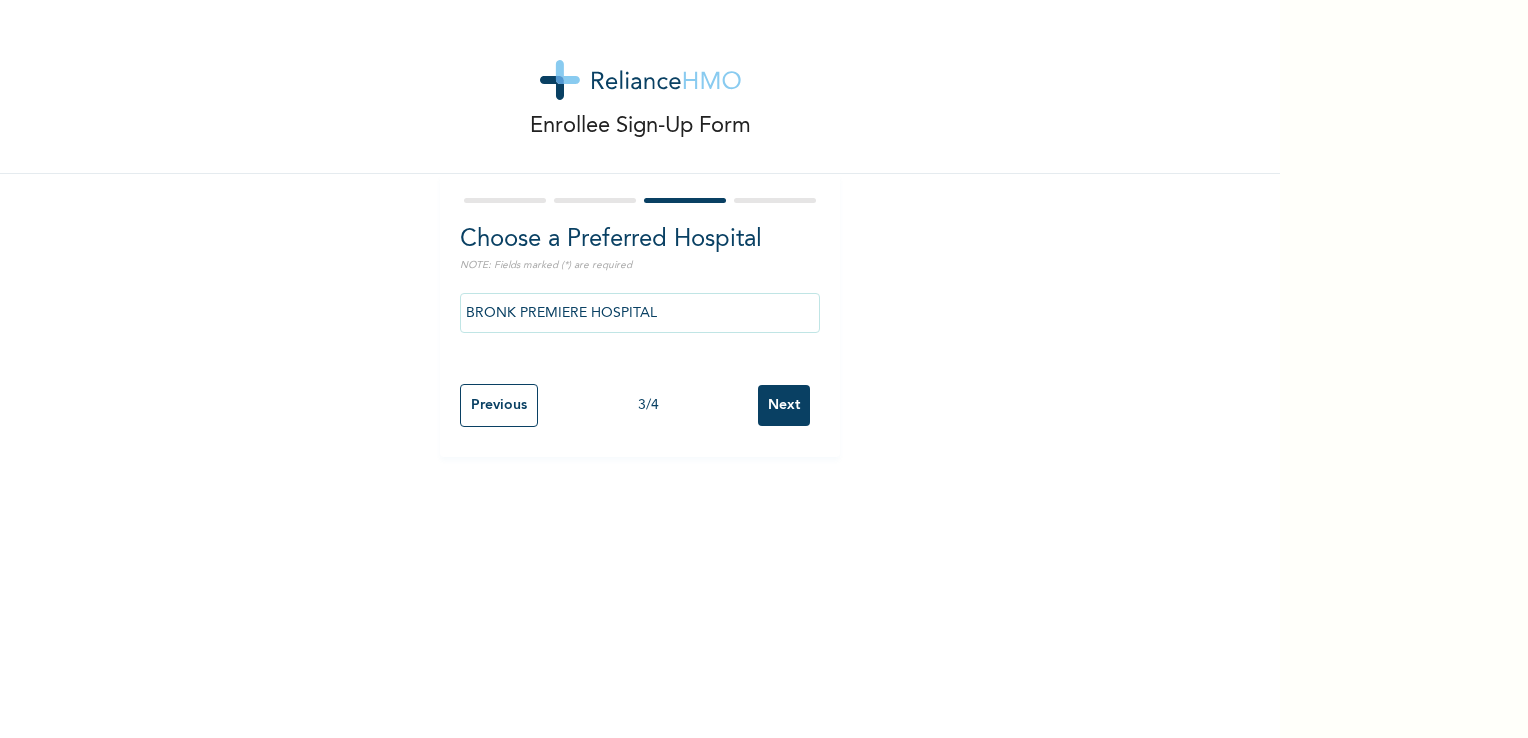 click on "BRONK PREMIERE HOSPITAL" at bounding box center (640, 313) 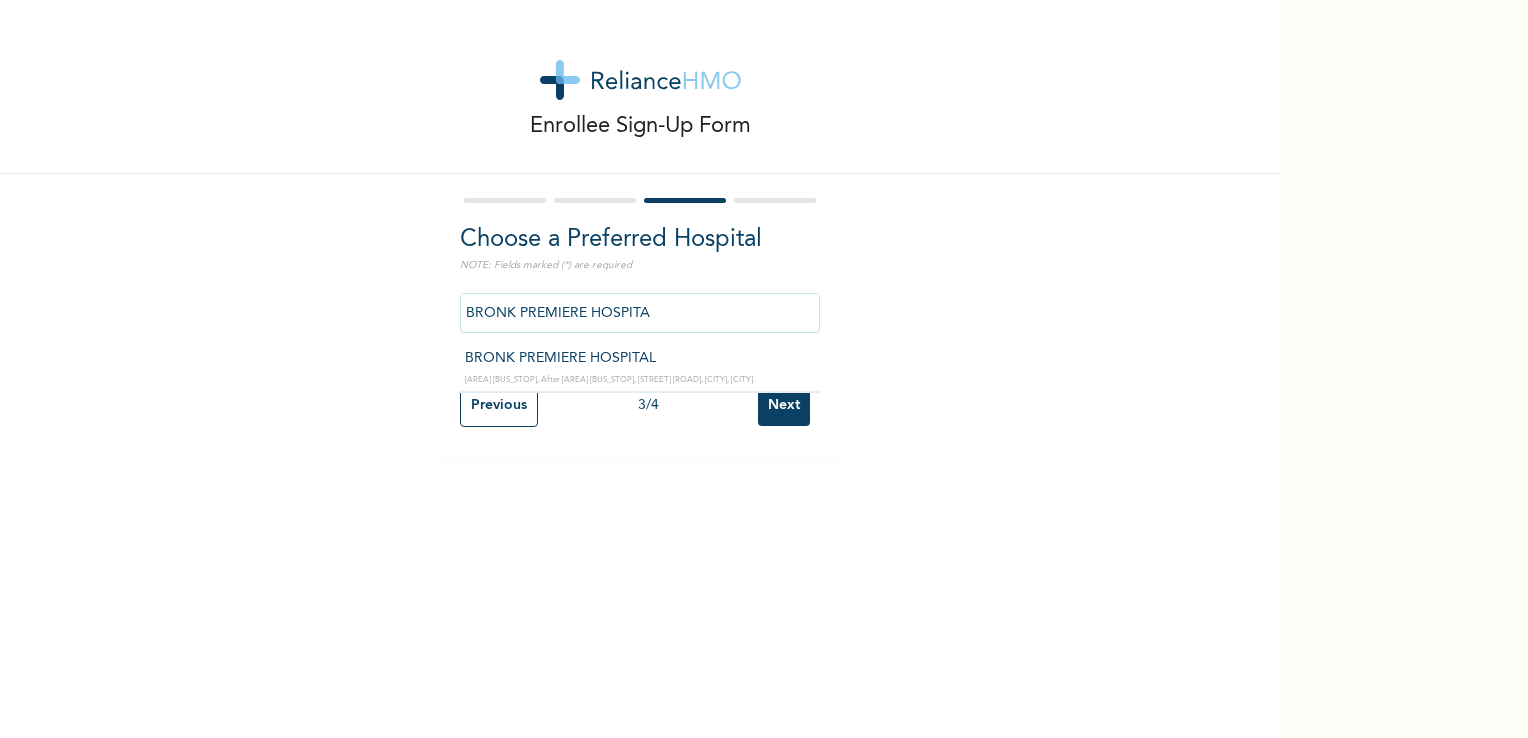 scroll, scrollTop: 0, scrollLeft: 0, axis: both 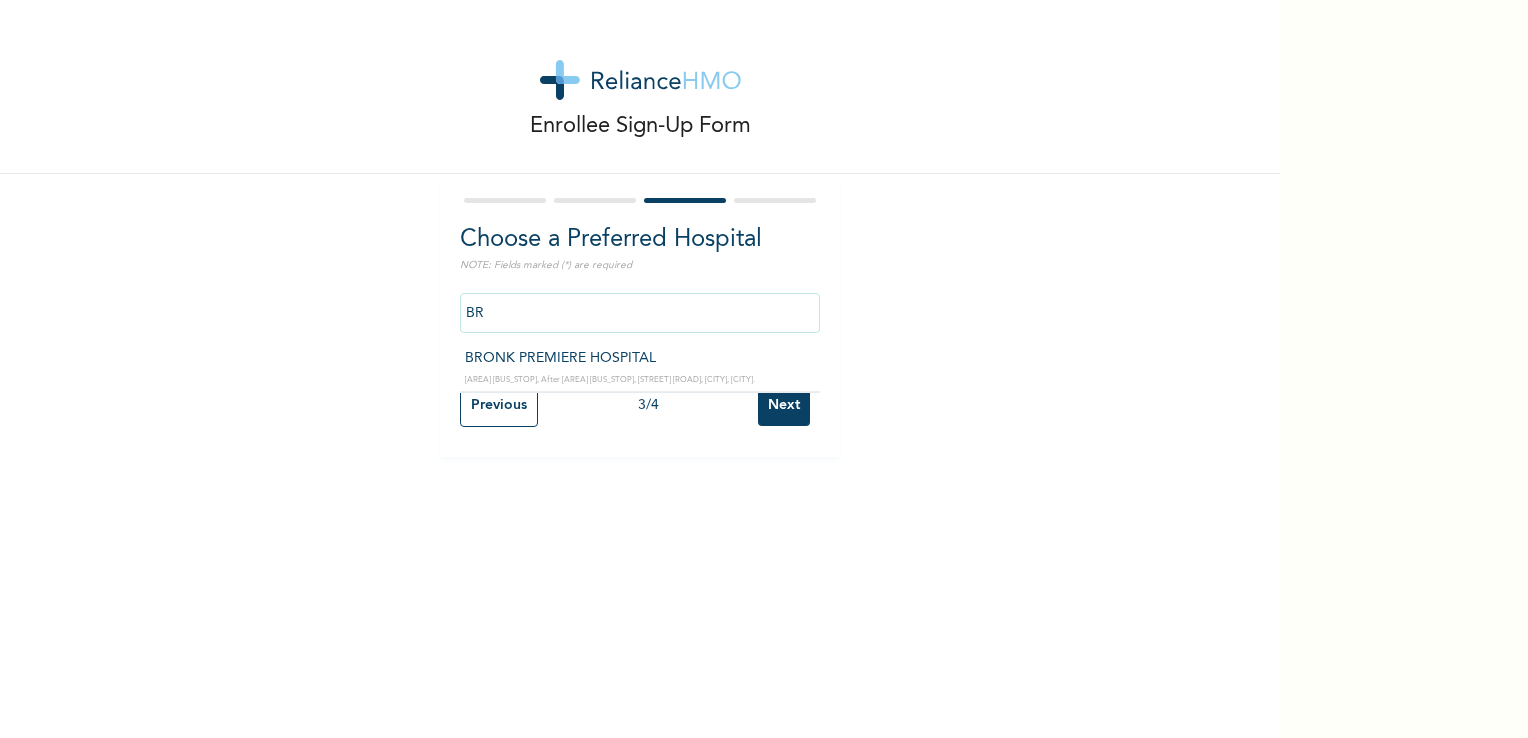 type on "B" 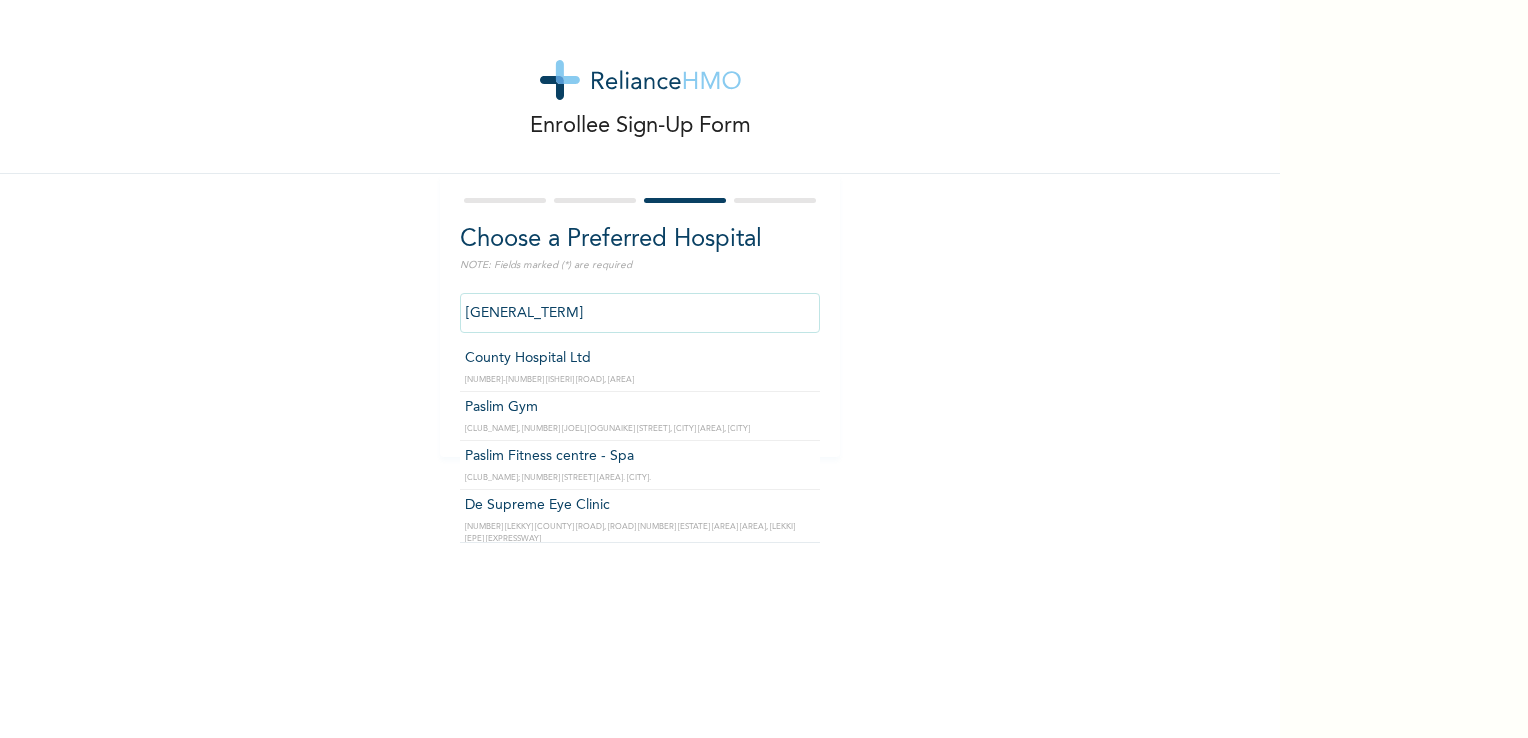 type on "County Hospital Ltd" 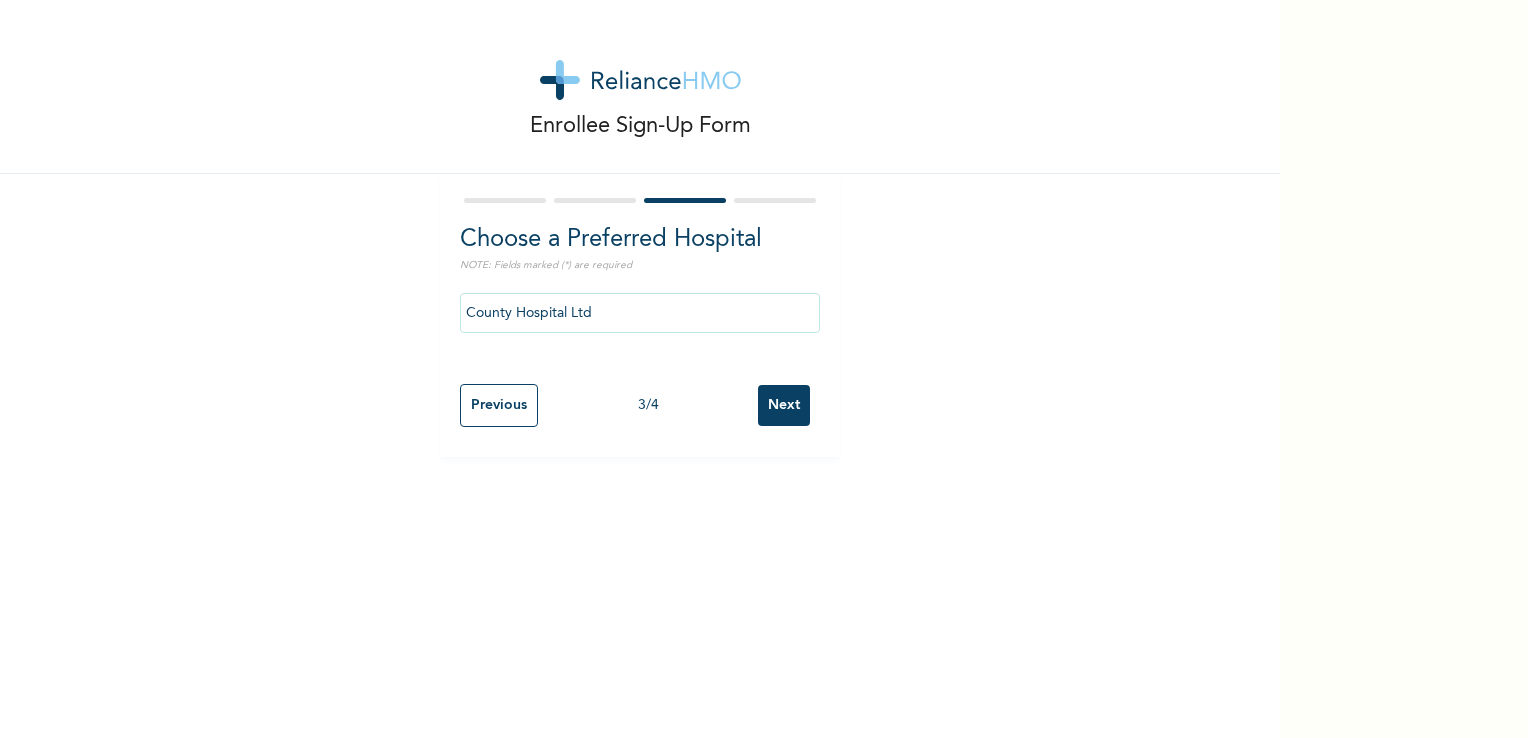click on "Next" at bounding box center [784, 405] 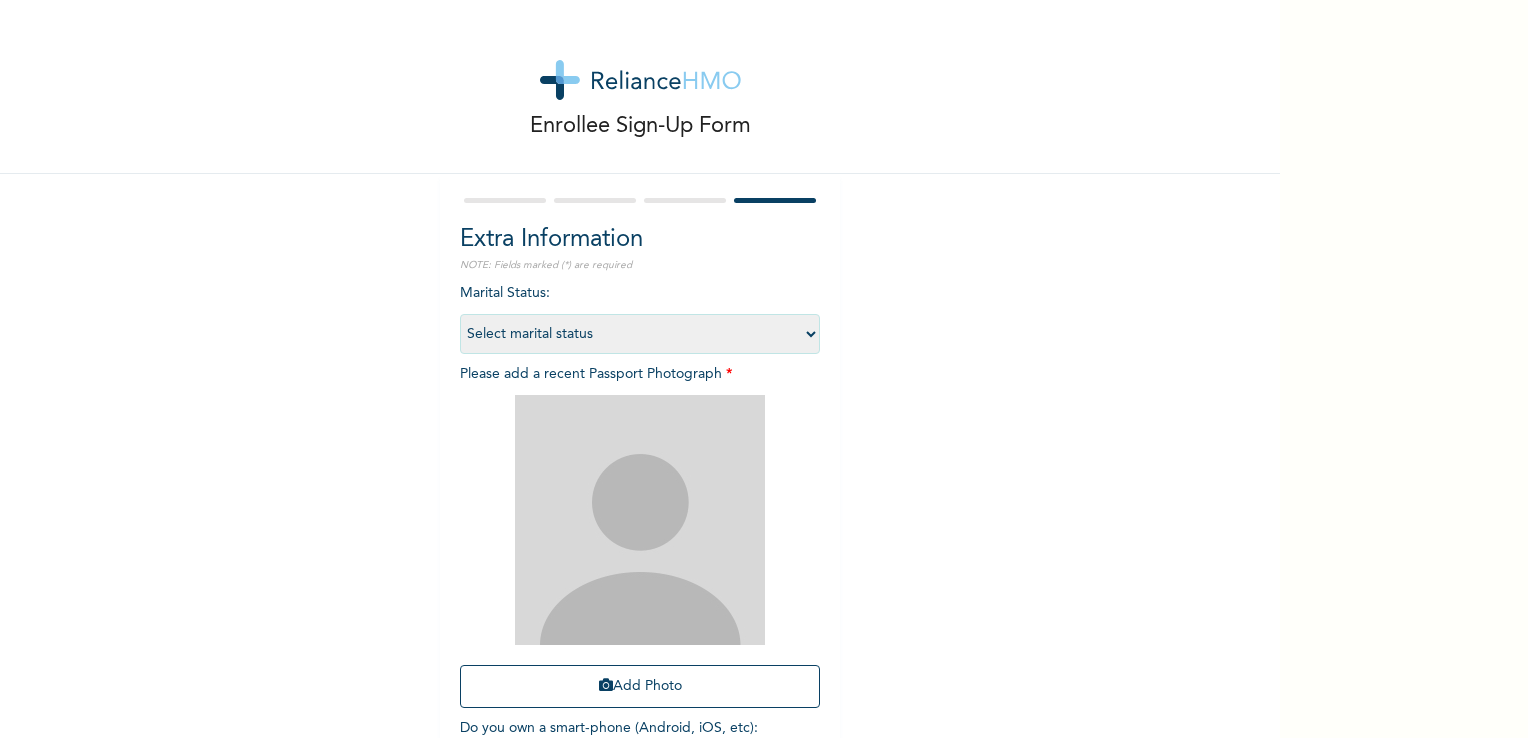 click on "Select marital status Single Married Divorced Widow/Widower" at bounding box center [640, 334] 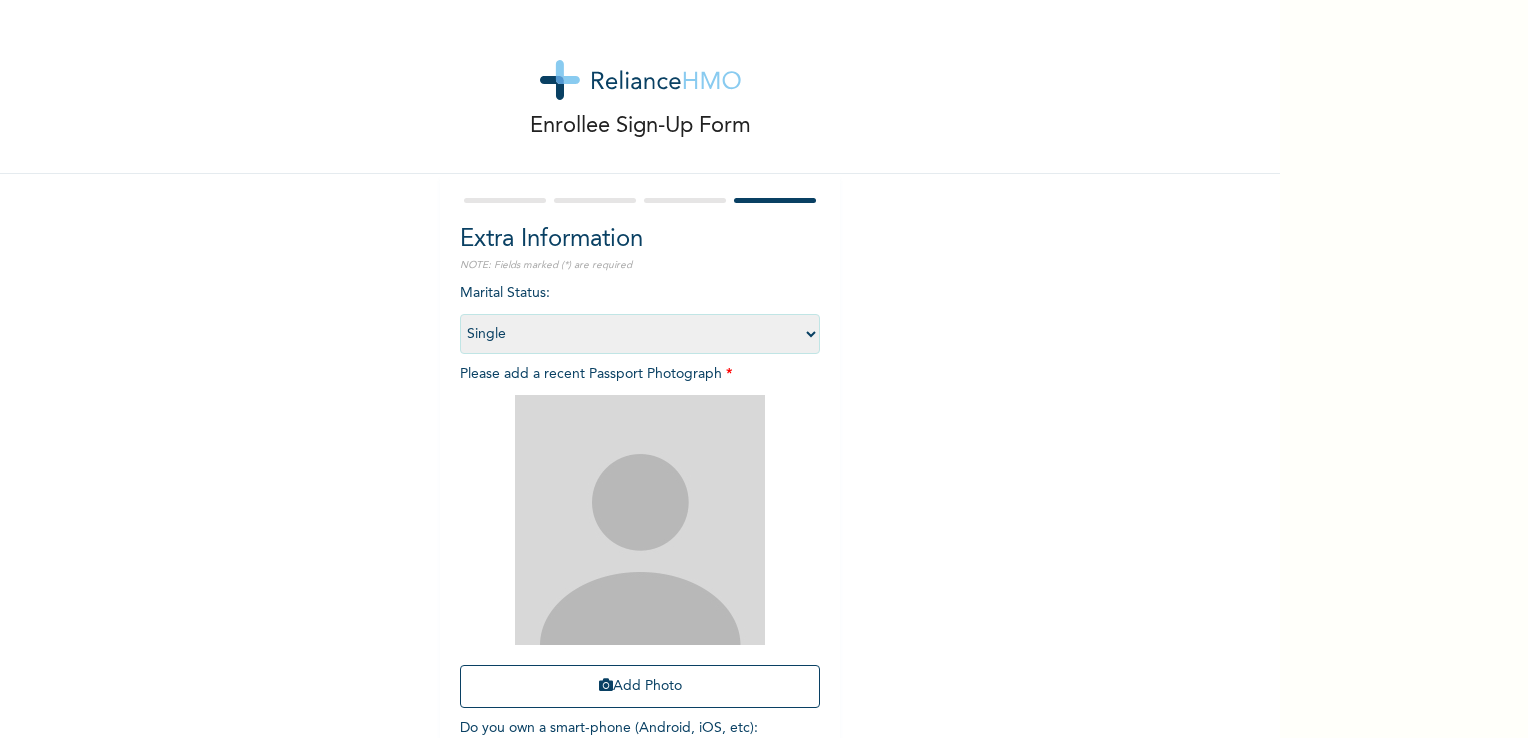 click on "Select marital status Single Married Divorced Widow/Widower" at bounding box center [640, 334] 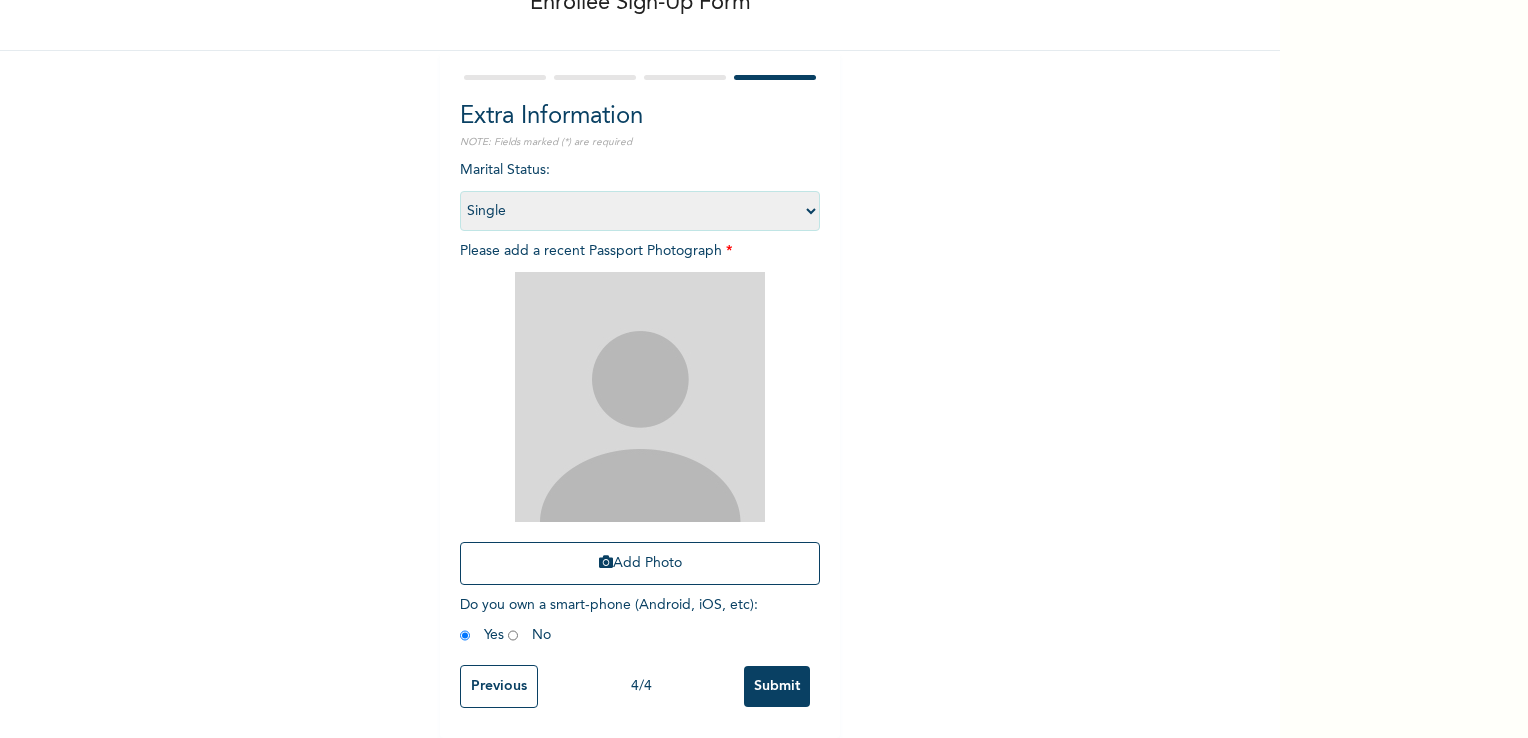 scroll, scrollTop: 136, scrollLeft: 0, axis: vertical 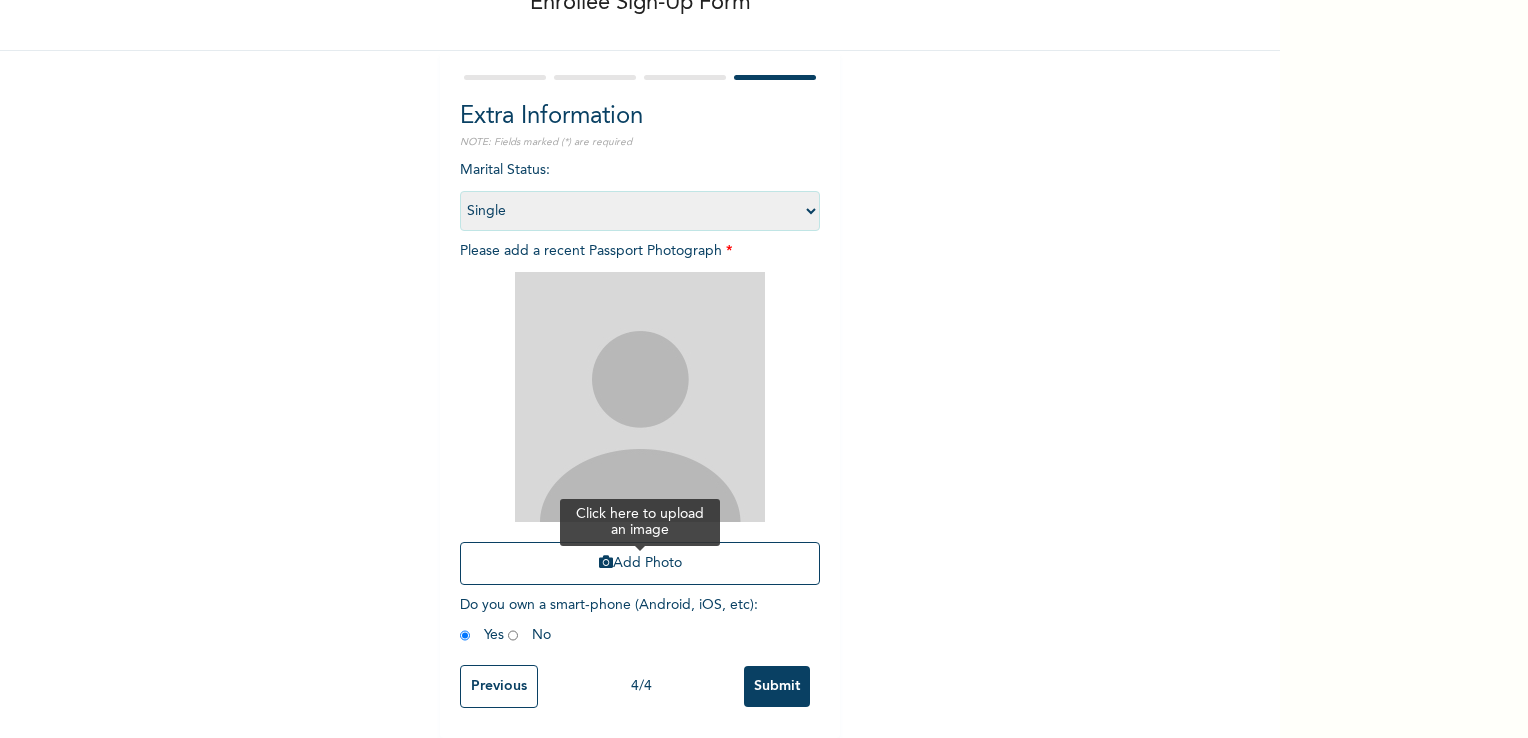 click on "Add Photo" at bounding box center [640, 563] 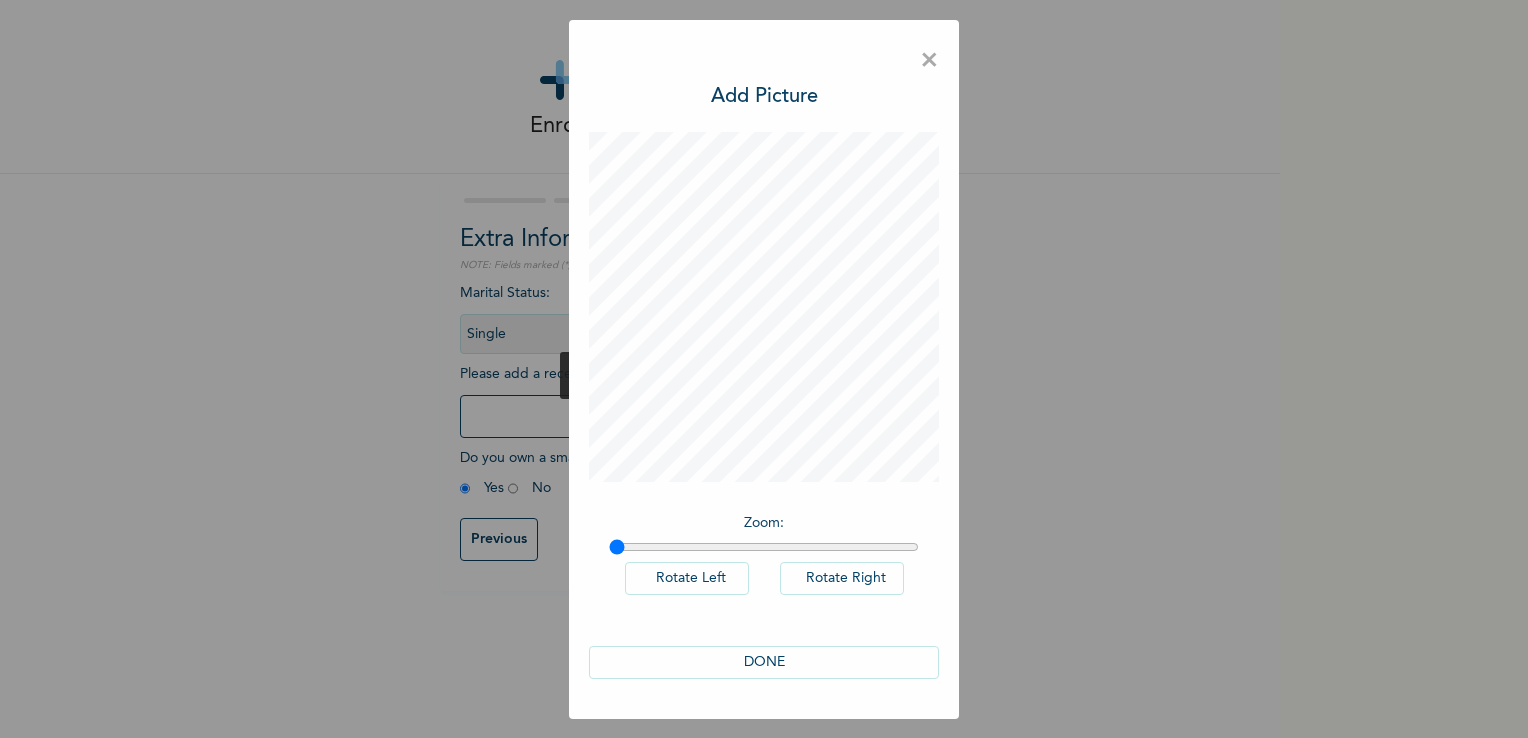 scroll, scrollTop: 0, scrollLeft: 0, axis: both 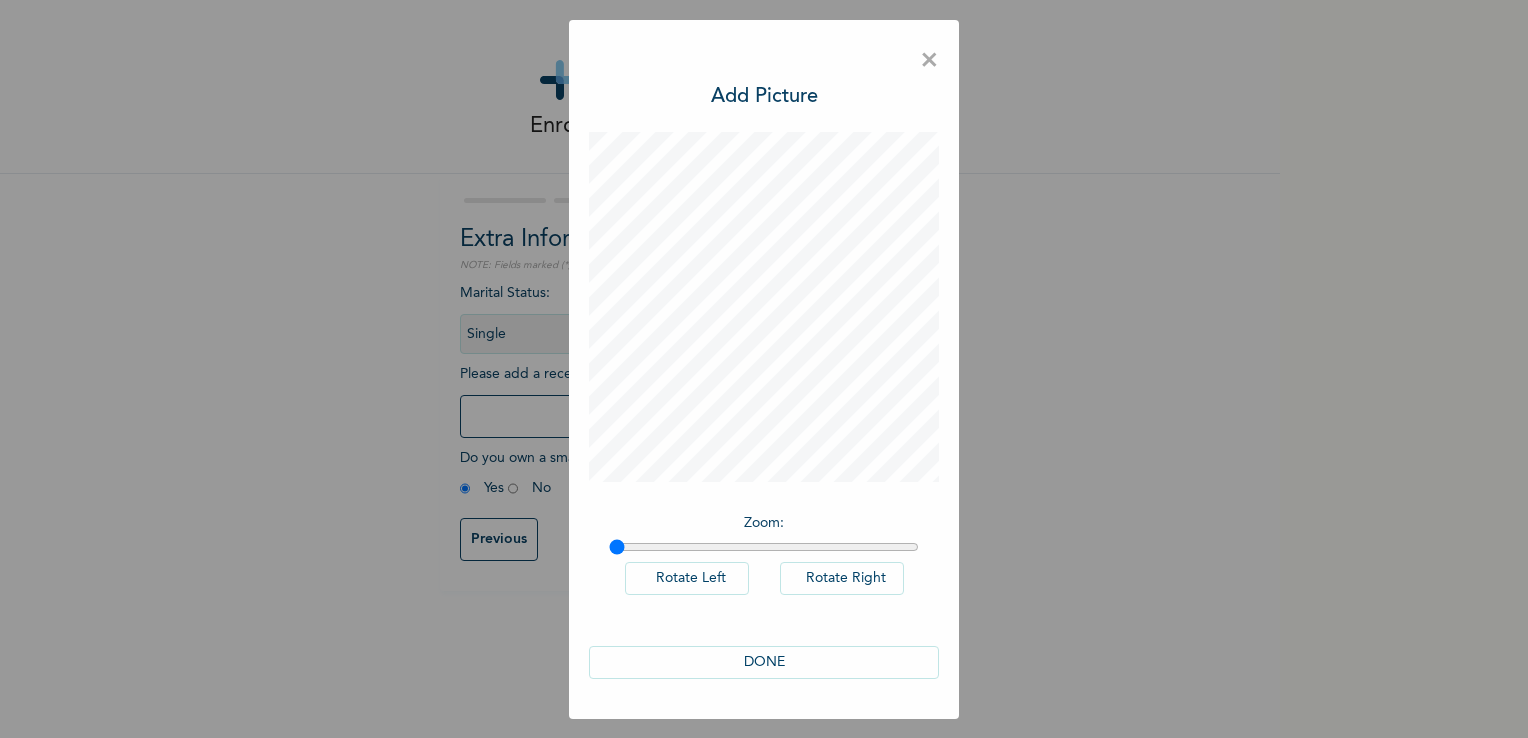 click on "DONE" at bounding box center (764, 662) 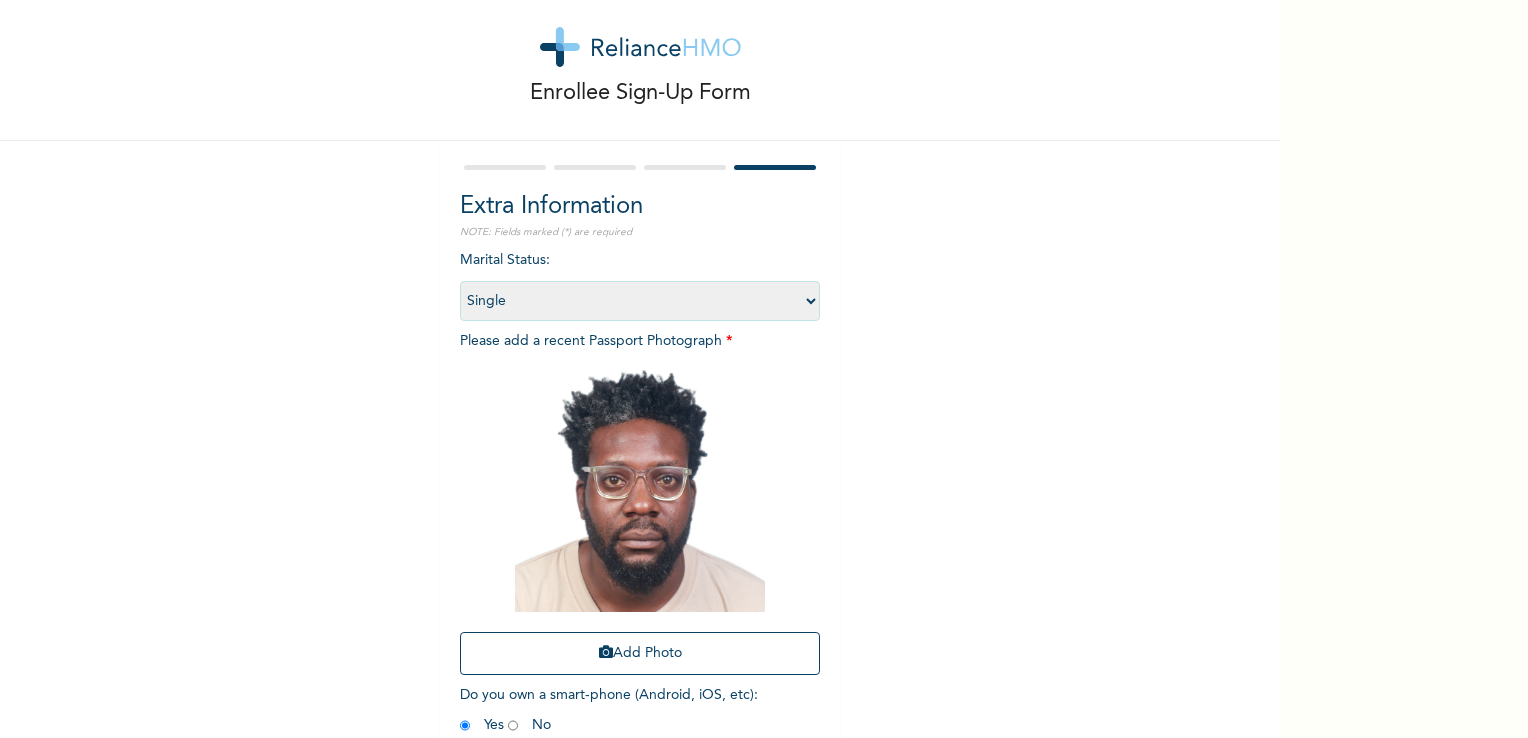 scroll, scrollTop: 136, scrollLeft: 0, axis: vertical 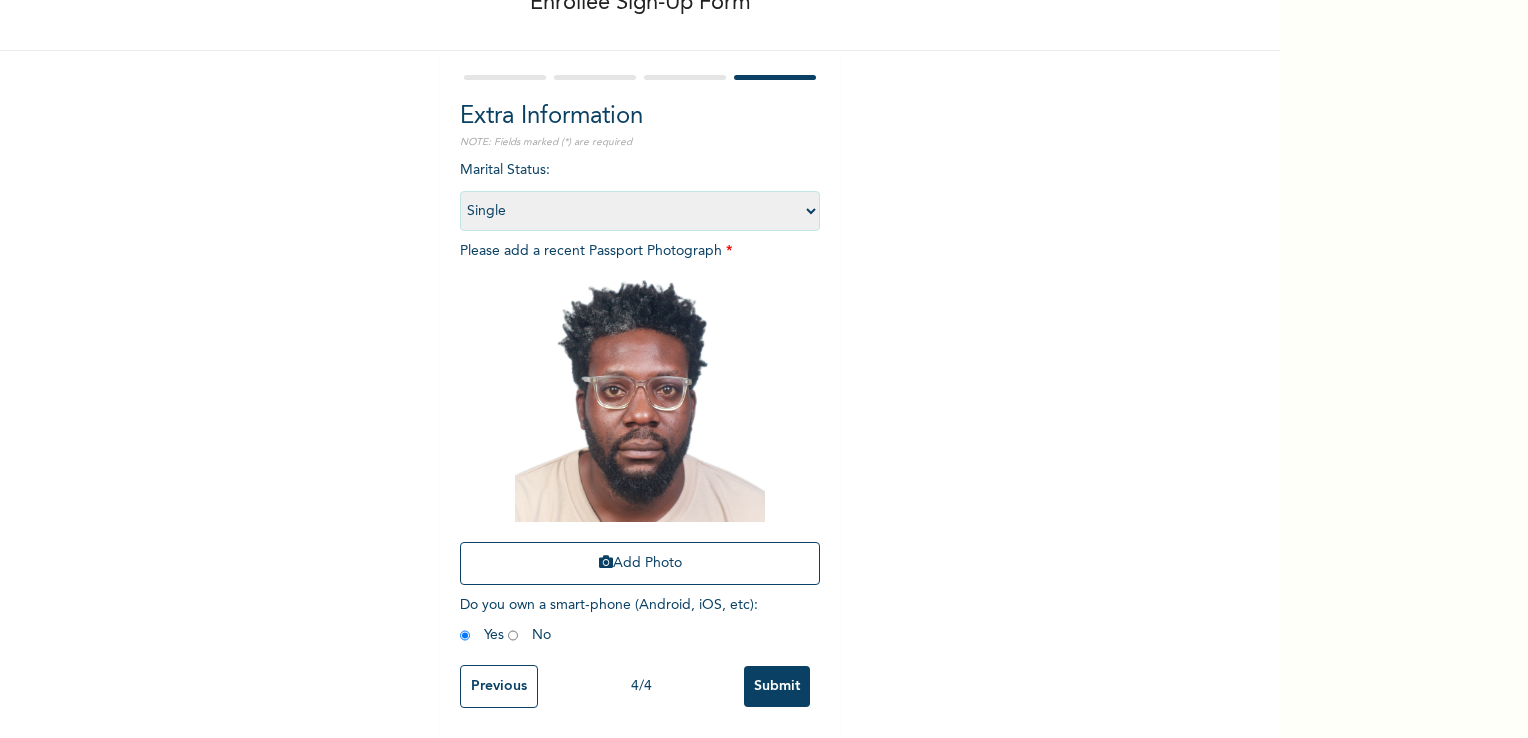 click on "Submit" at bounding box center [777, 686] 